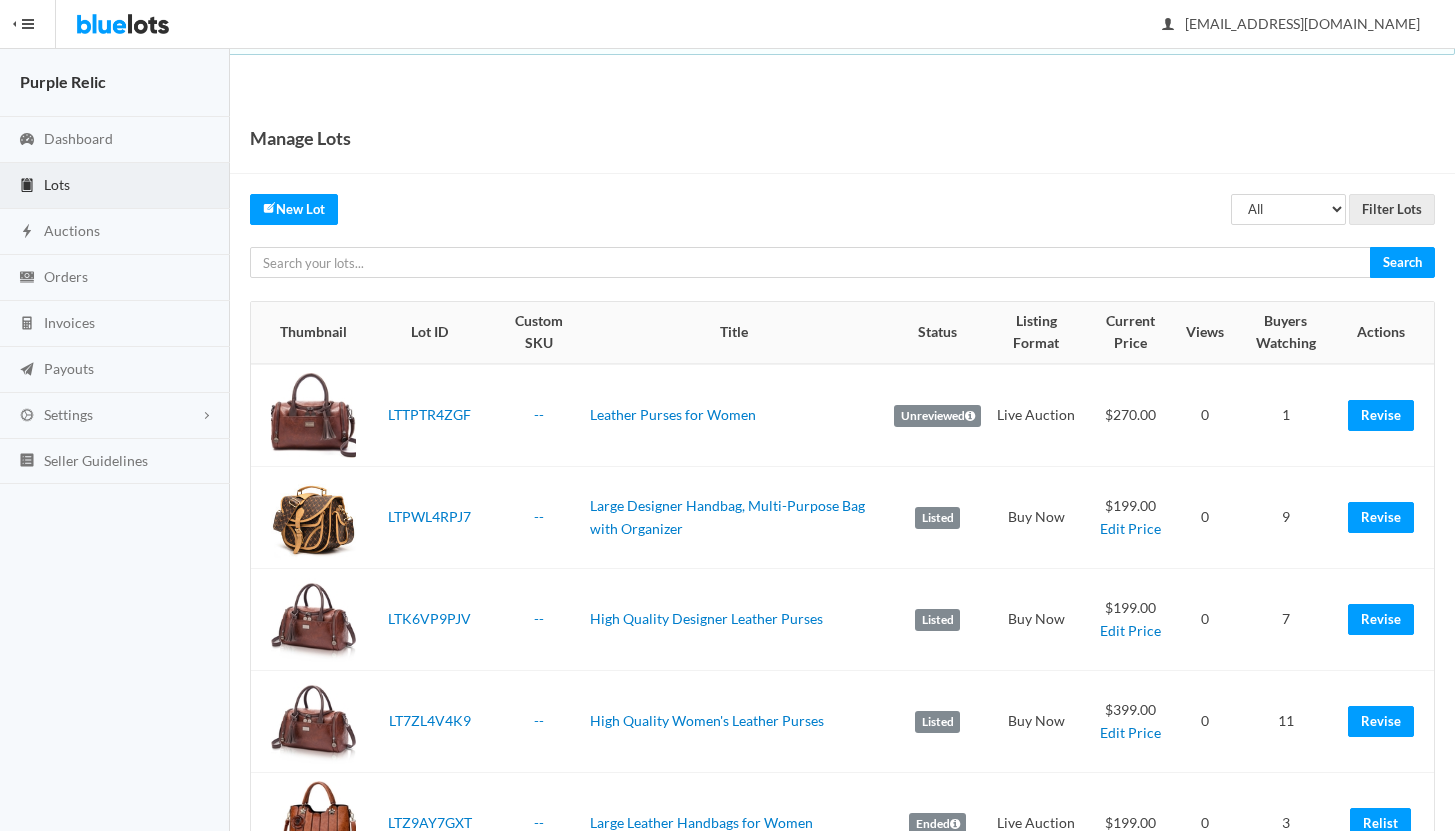 scroll, scrollTop: 0, scrollLeft: 0, axis: both 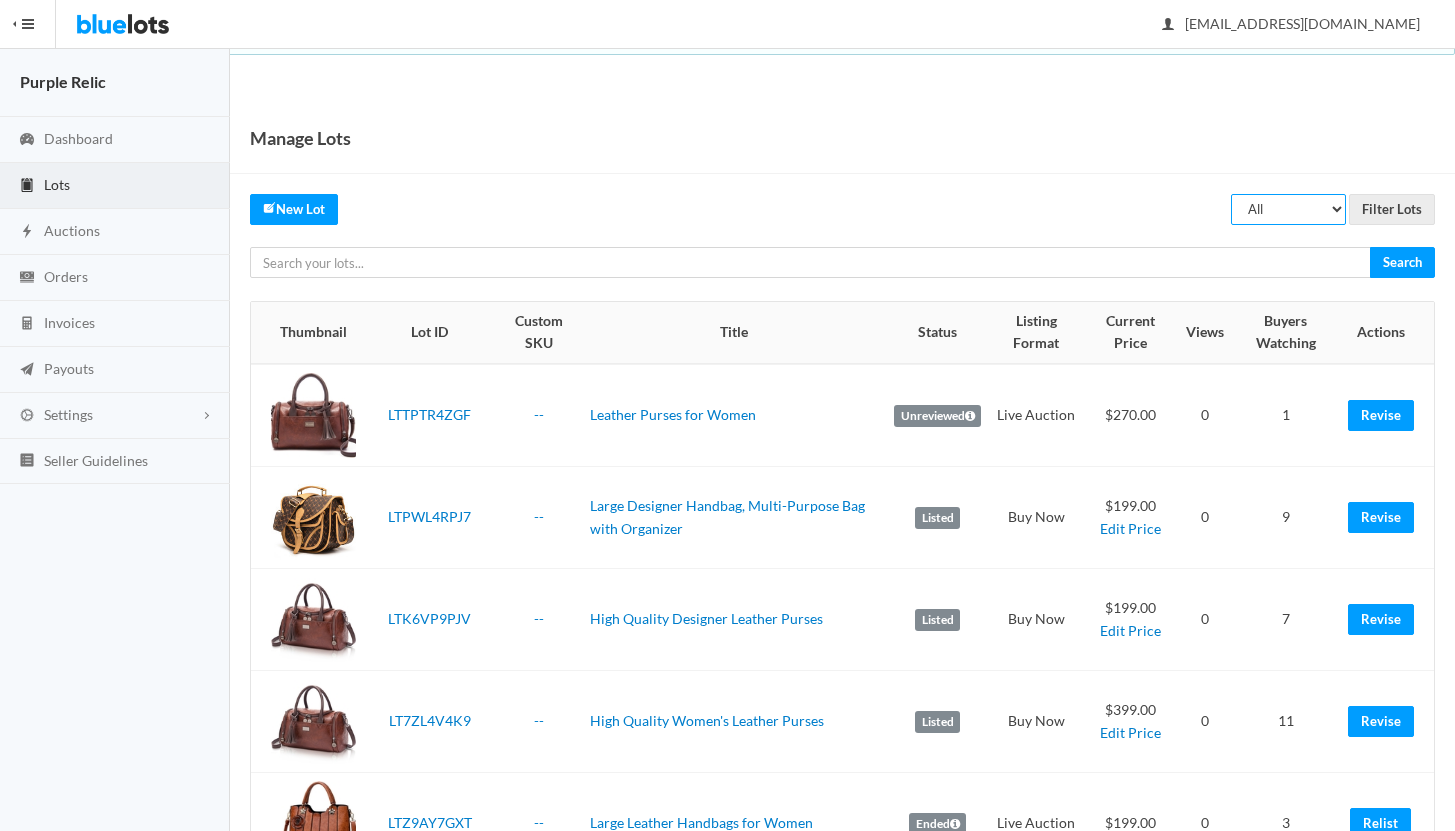 click on "All Draft
Unreviewed
Rejected
Scheduled
Listed
Sold
Ended" at bounding box center (1288, 209) 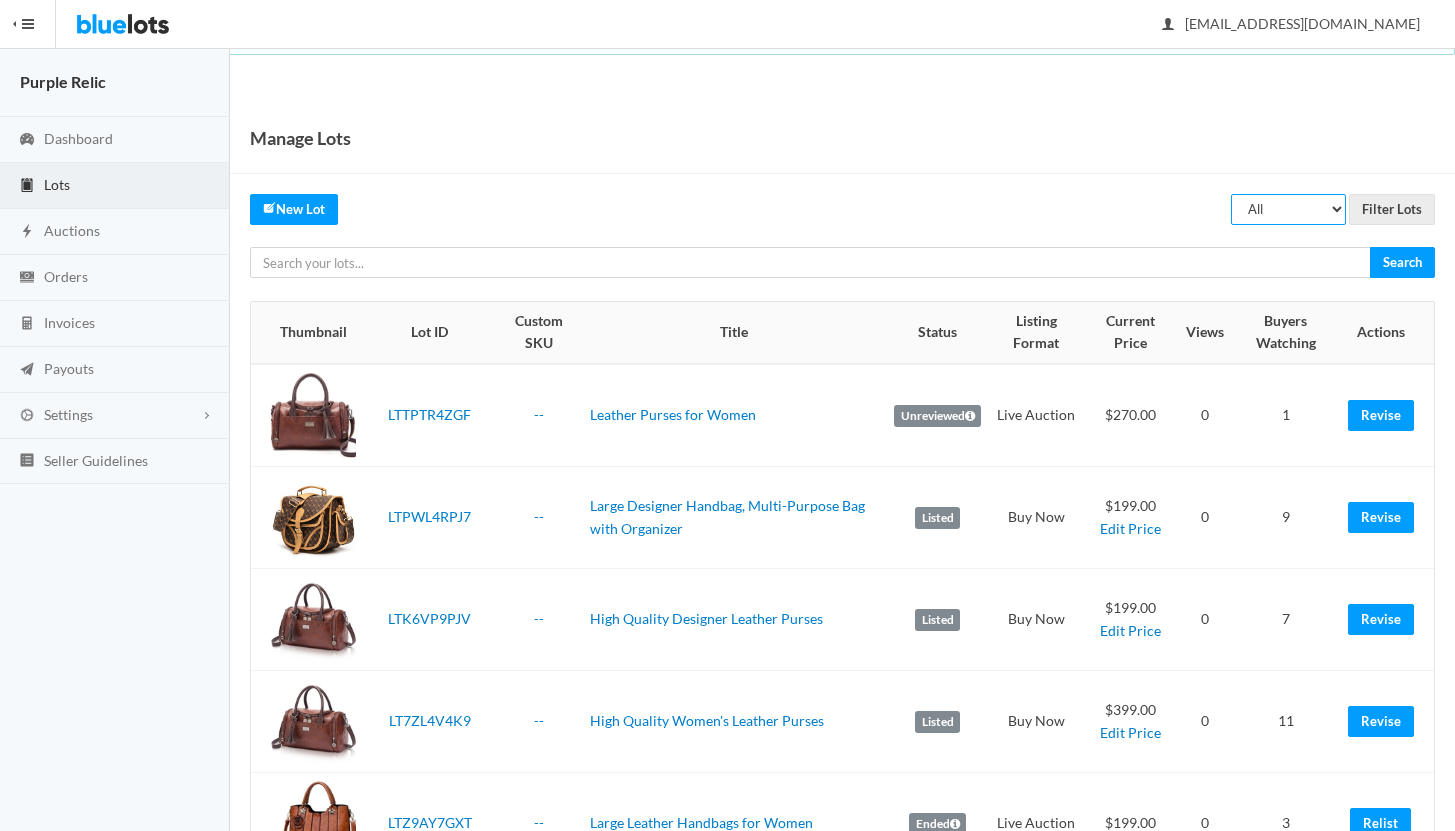 select on "ended" 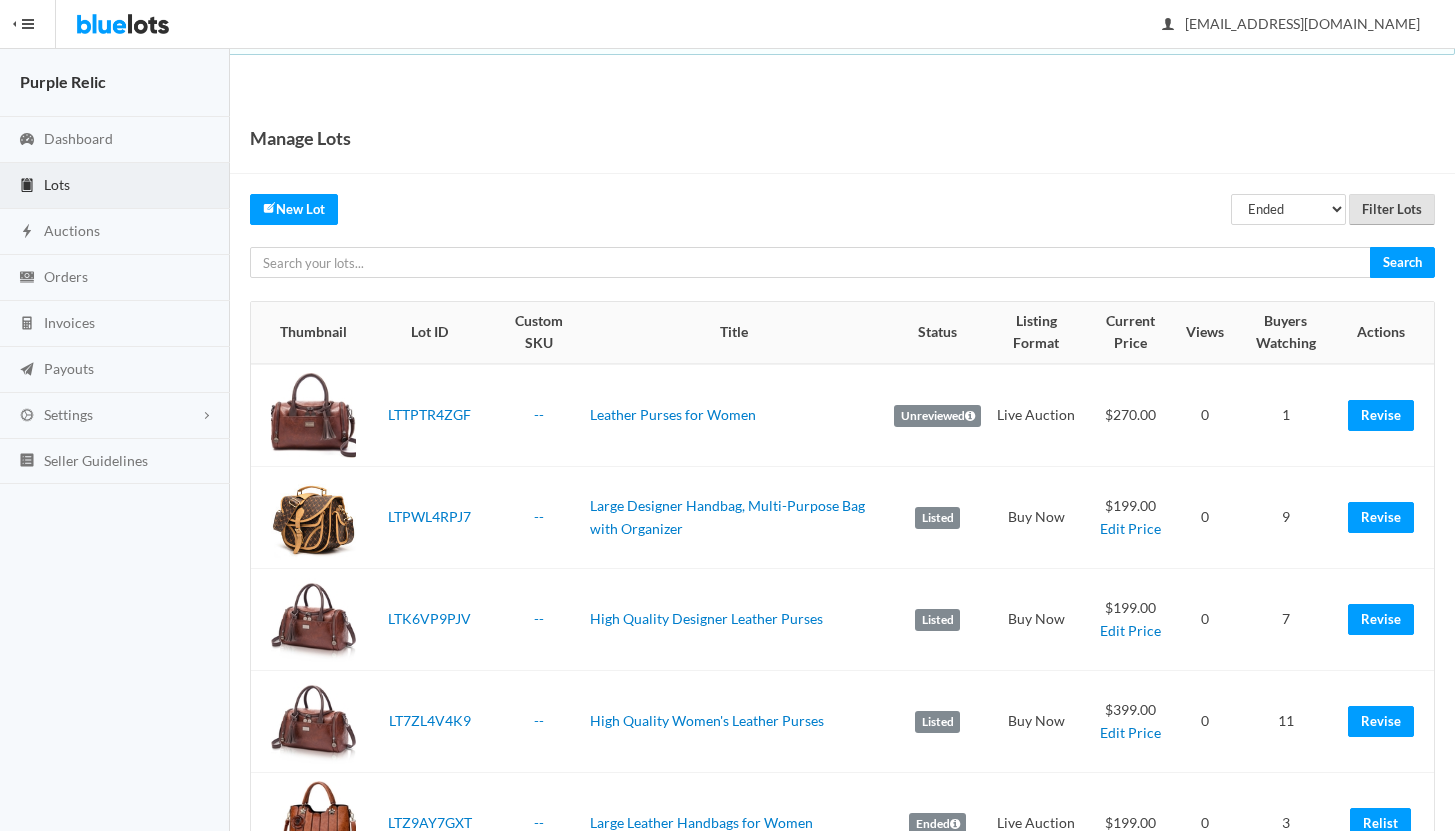click on "Filter Lots" at bounding box center [1392, 209] 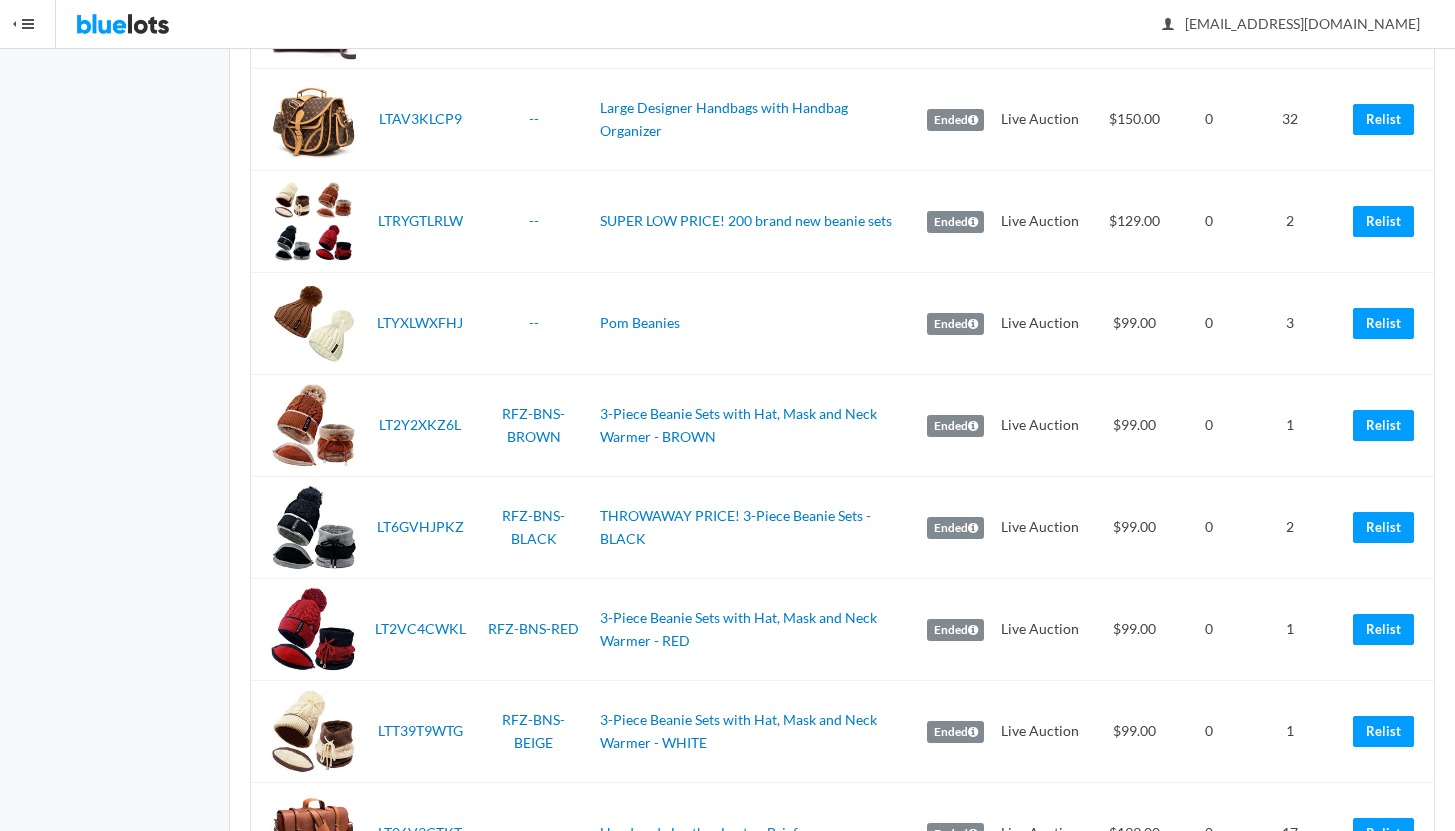 scroll, scrollTop: 1558, scrollLeft: 0, axis: vertical 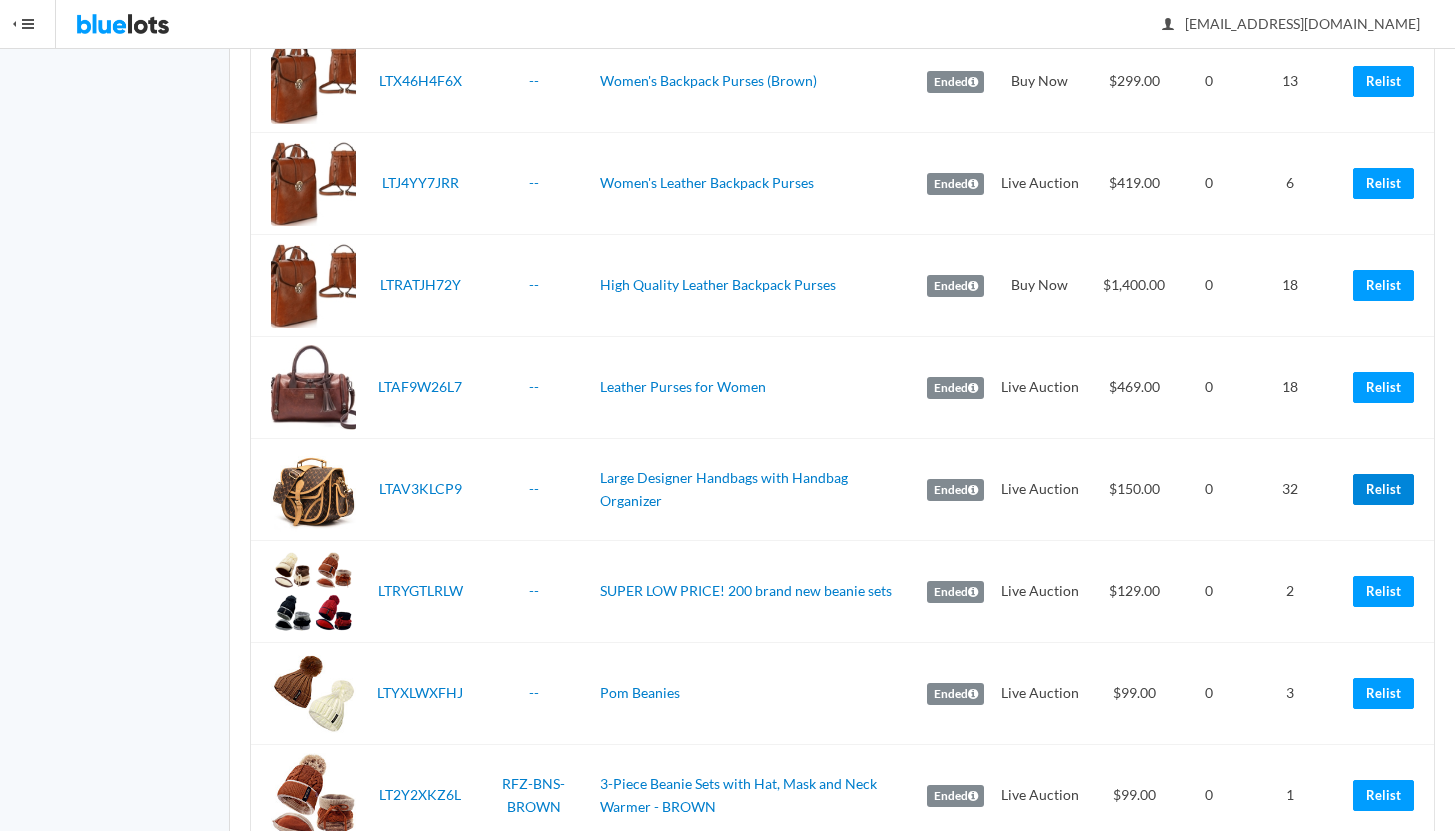 click on "Relist" at bounding box center (1383, 489) 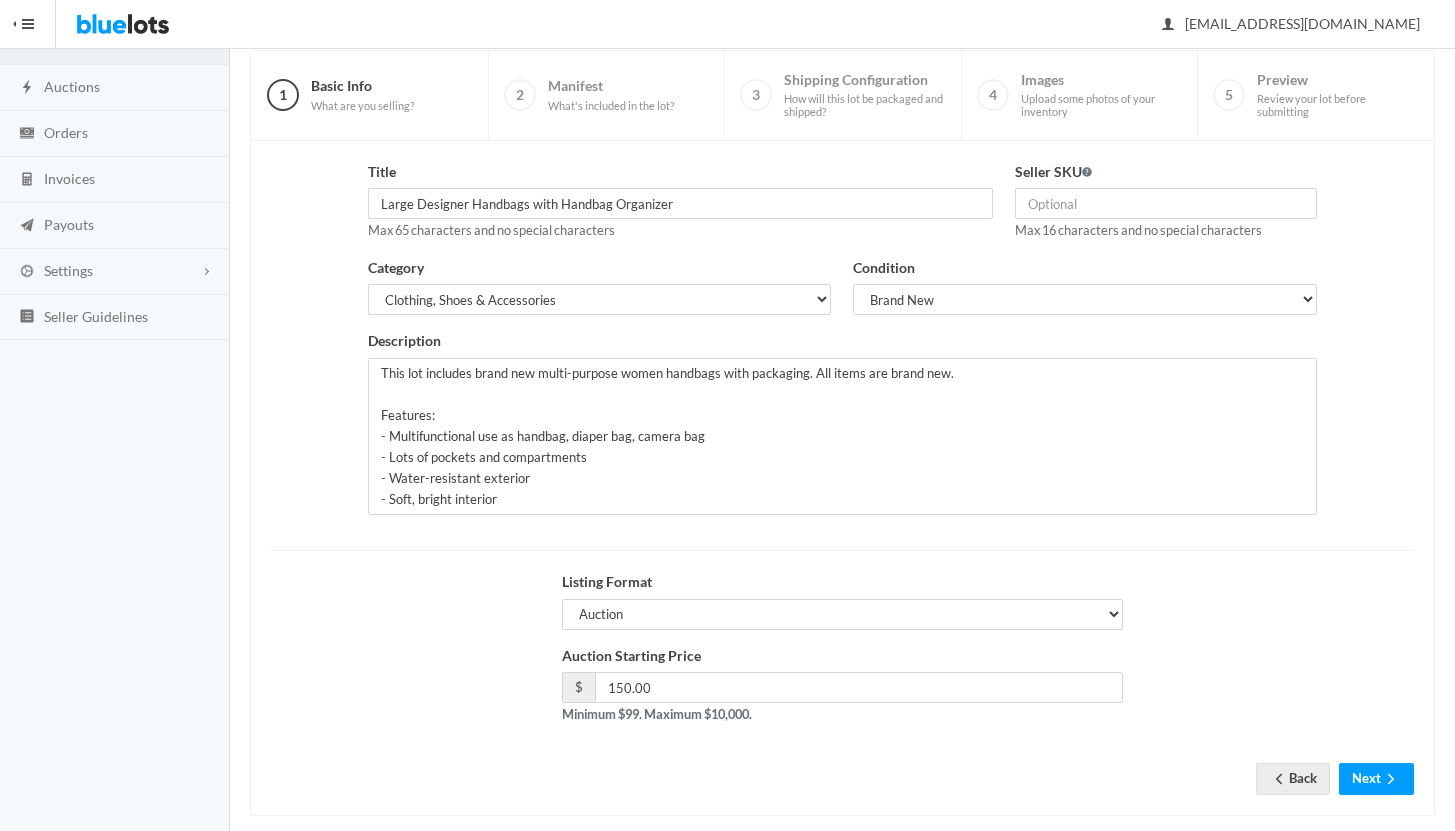 scroll, scrollTop: 170, scrollLeft: 0, axis: vertical 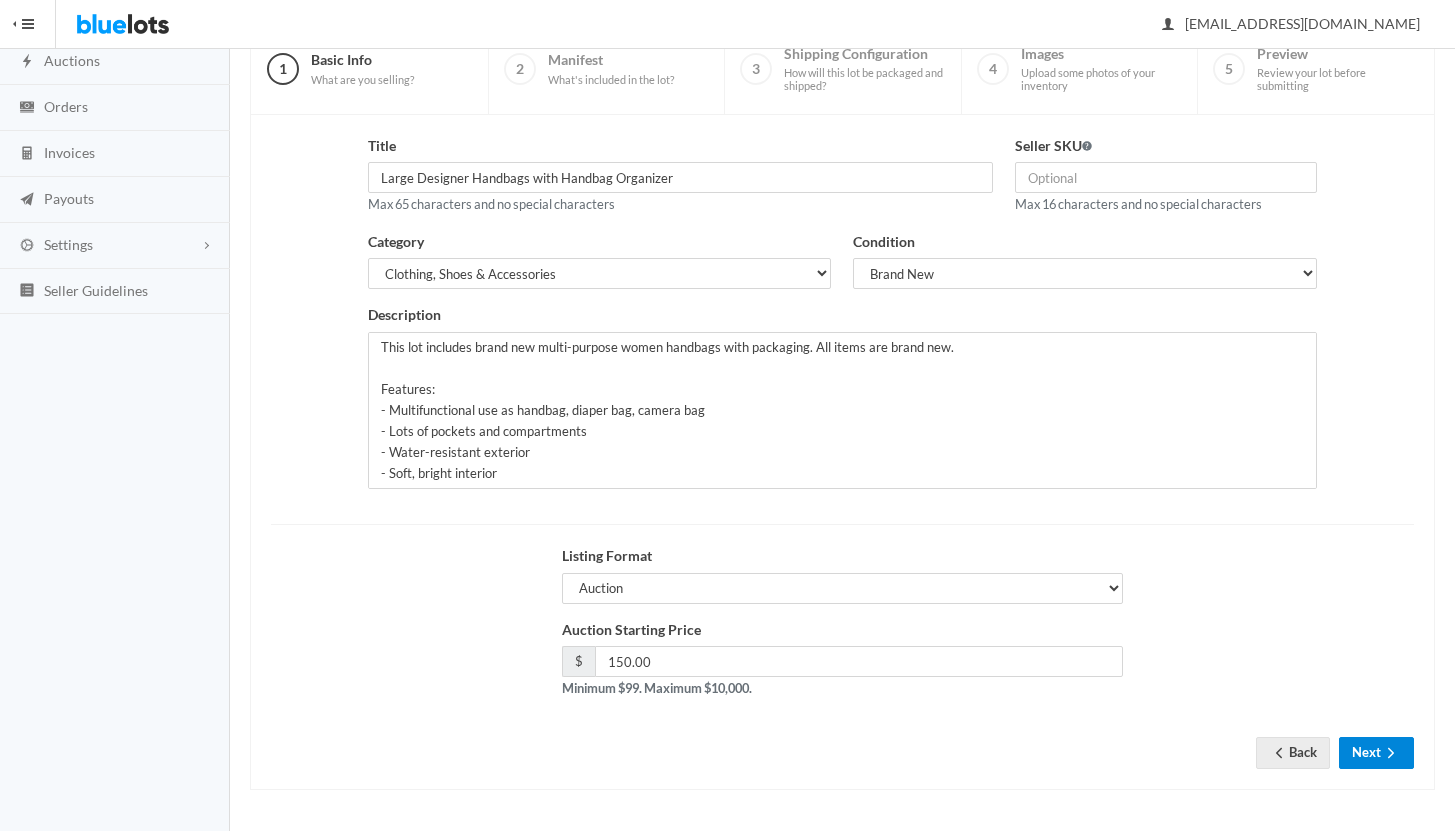 click on "Next" at bounding box center (1376, 752) 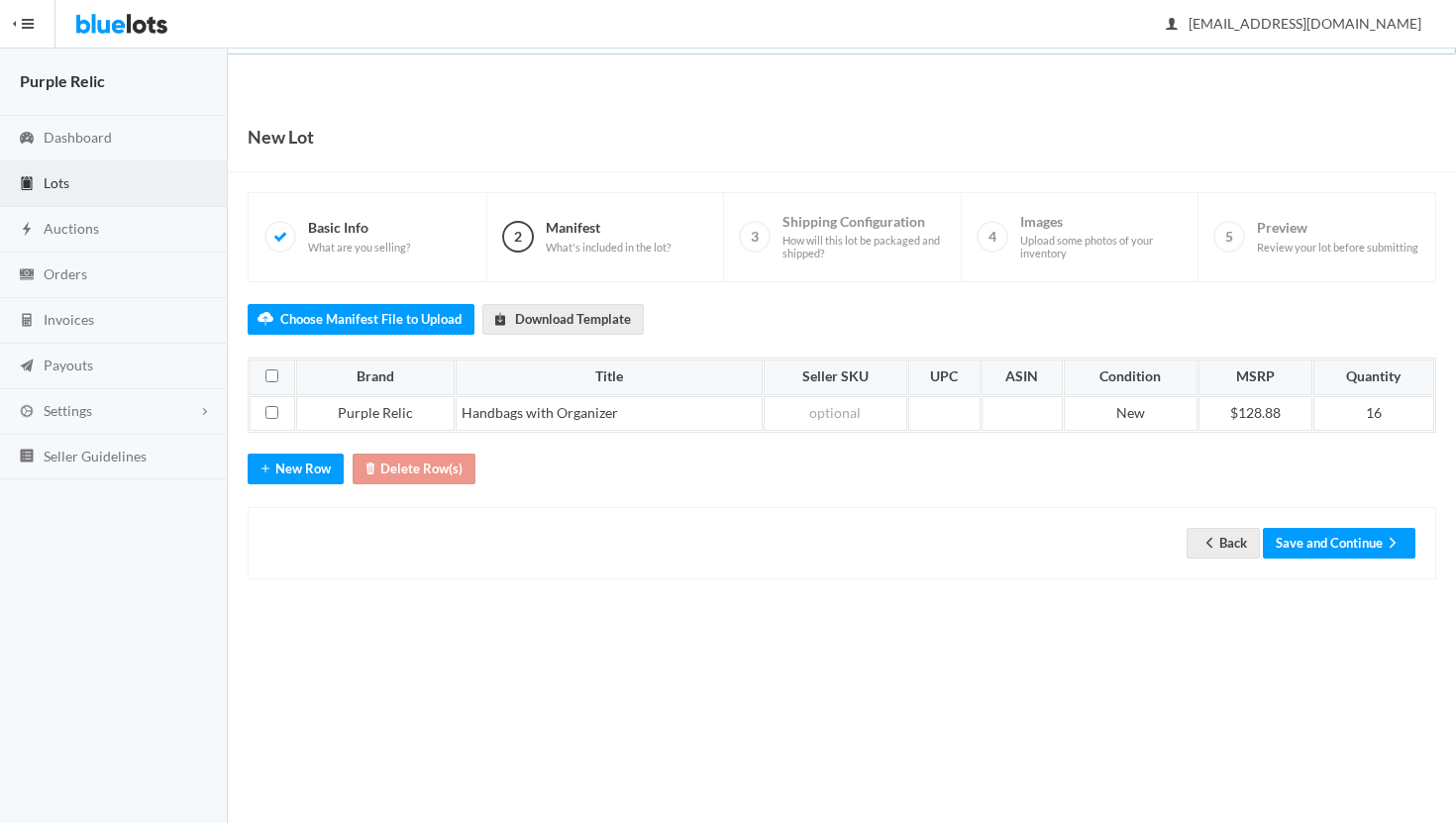 scroll, scrollTop: 0, scrollLeft: 0, axis: both 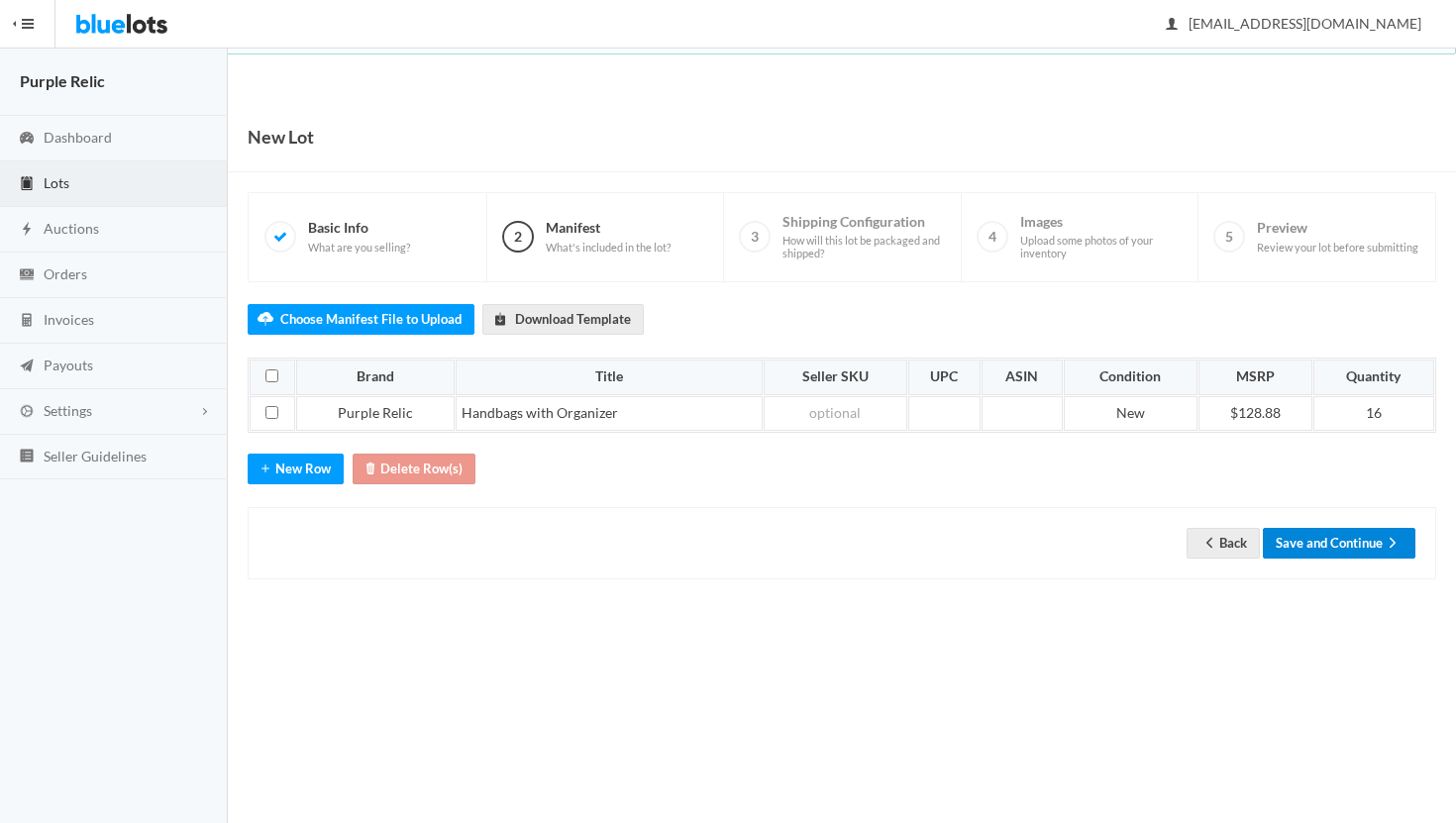 click on "Save and Continue" at bounding box center (1339, 543) 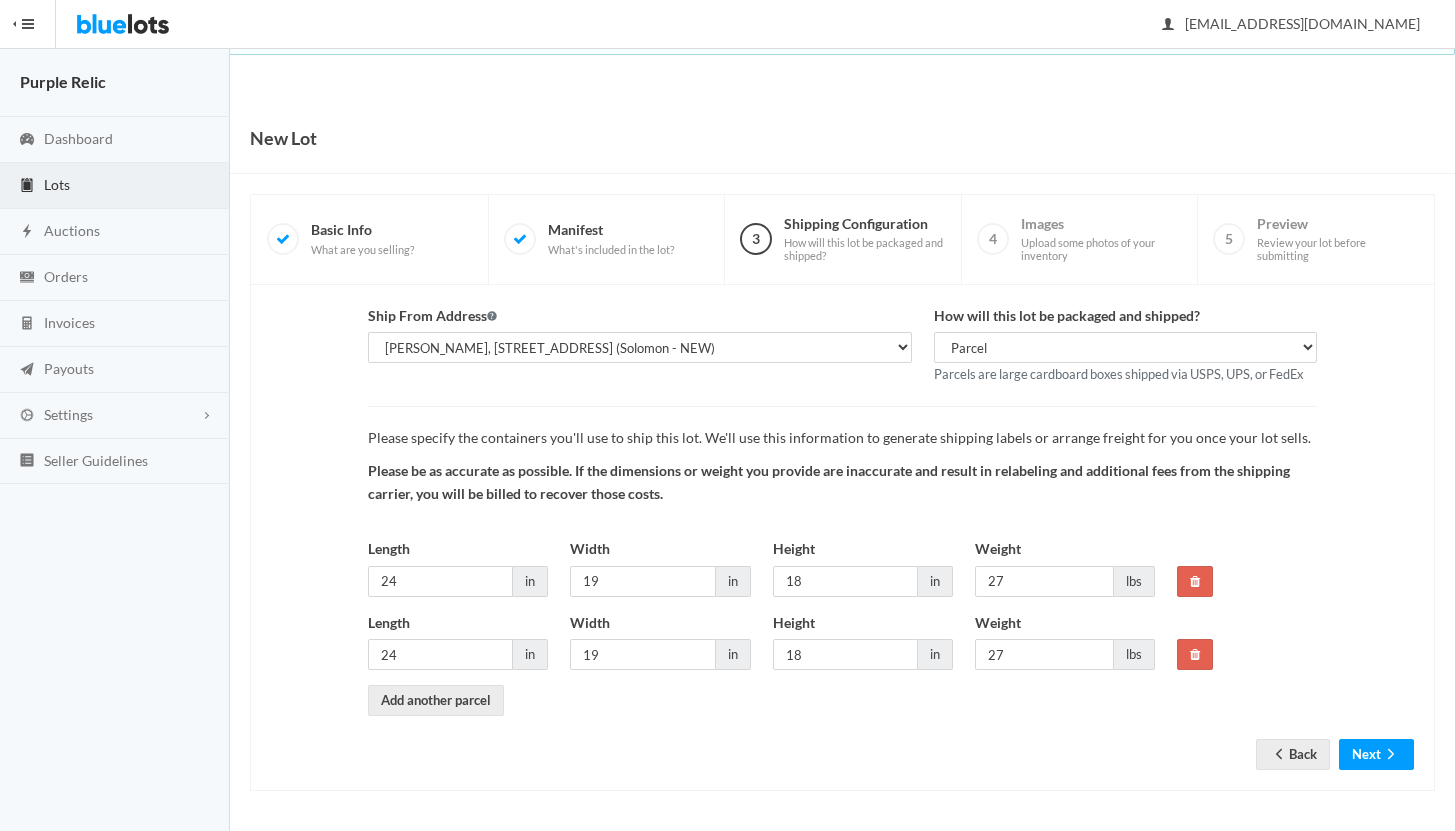 scroll, scrollTop: 0, scrollLeft: 0, axis: both 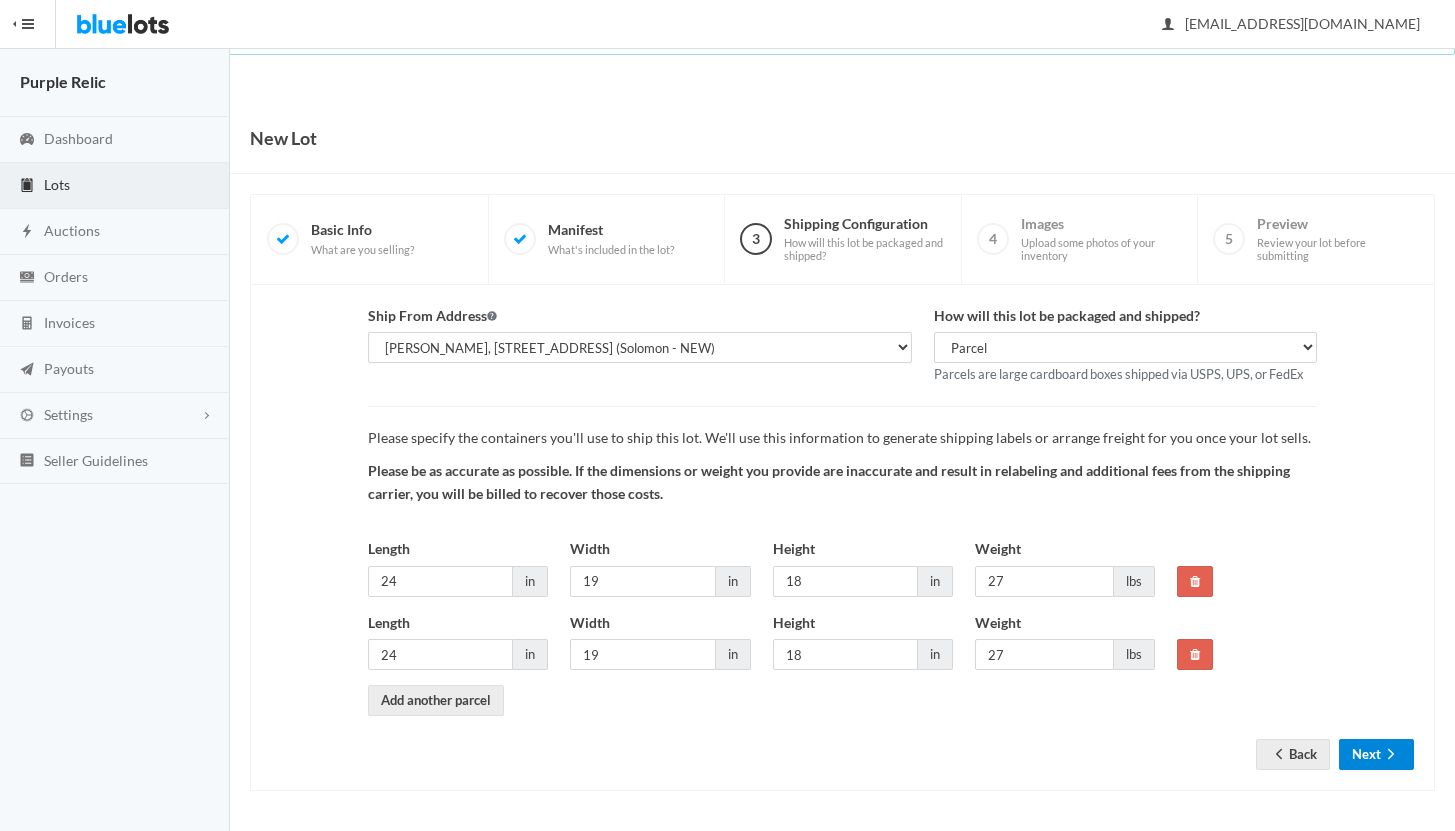 click on "Next" at bounding box center (1376, 754) 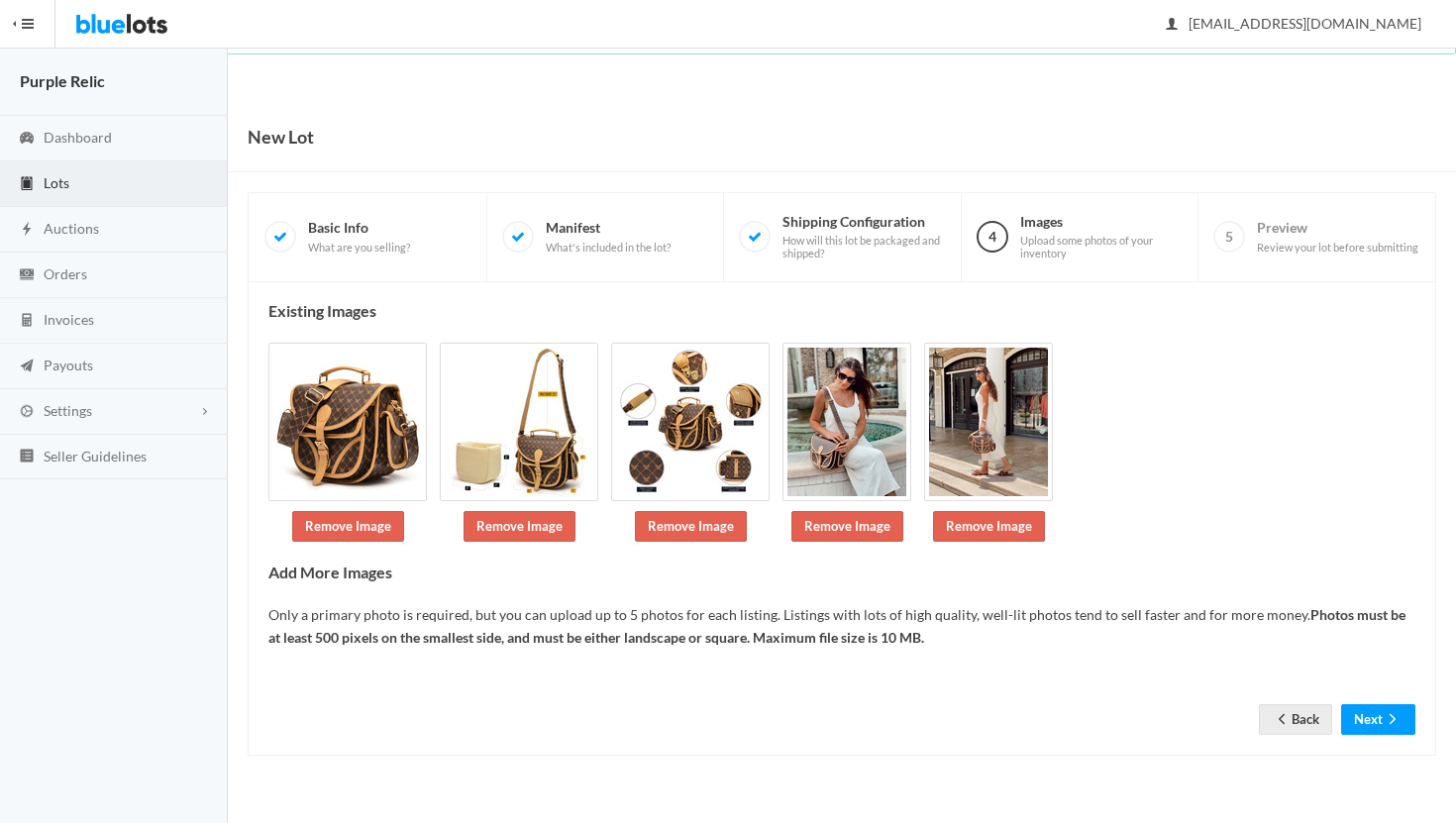 scroll, scrollTop: 0, scrollLeft: 0, axis: both 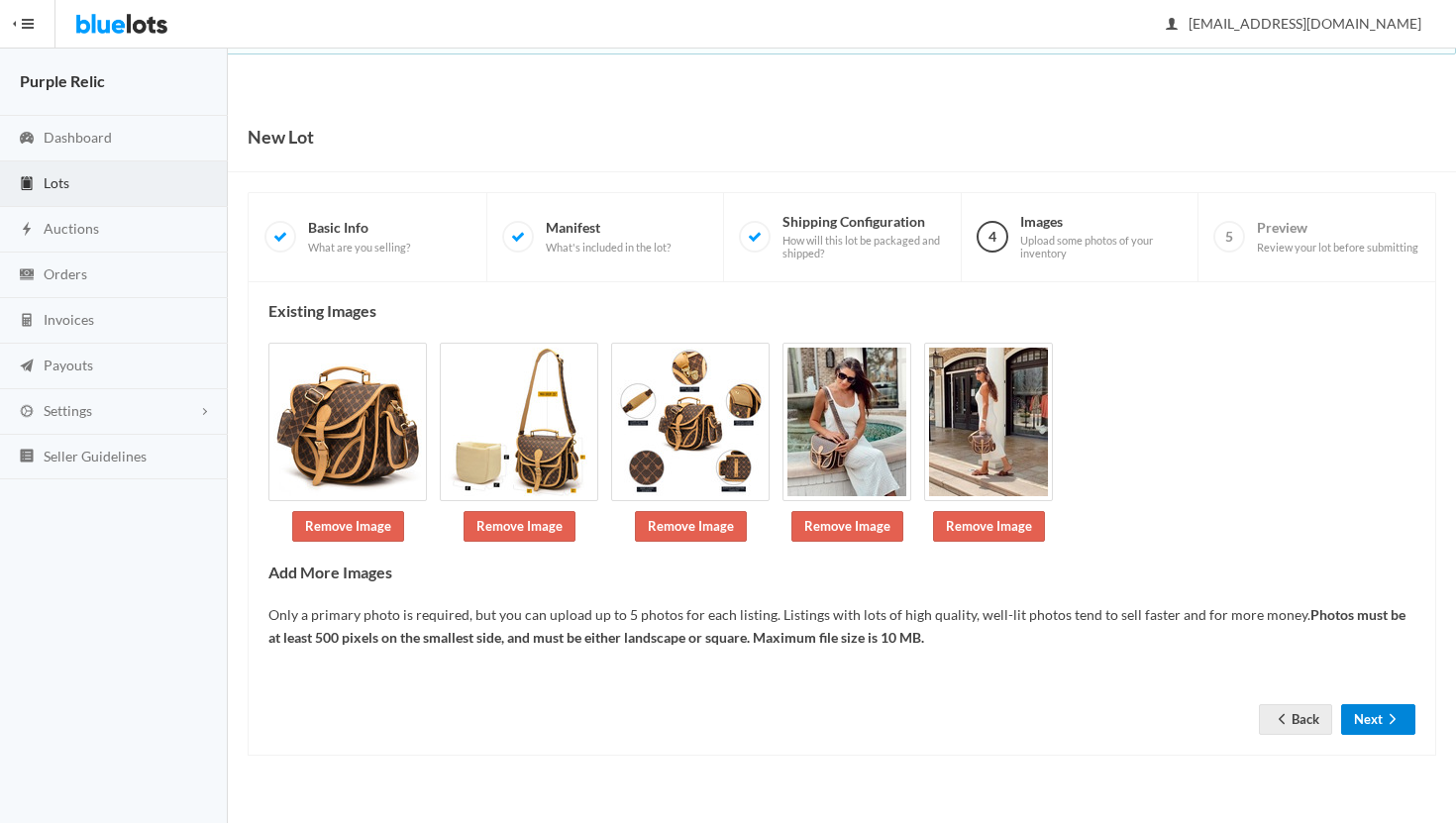 click 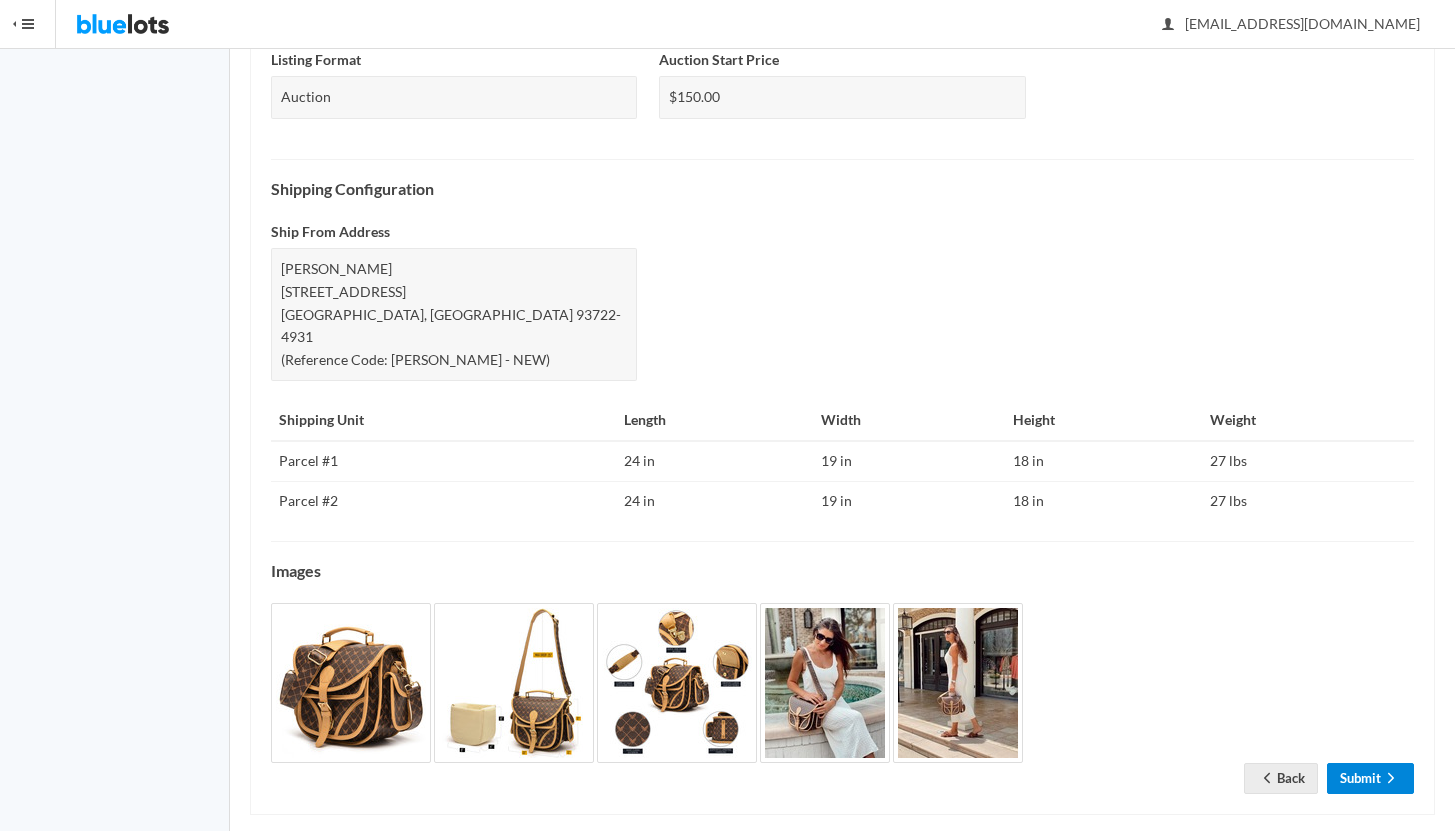 scroll, scrollTop: 731, scrollLeft: 0, axis: vertical 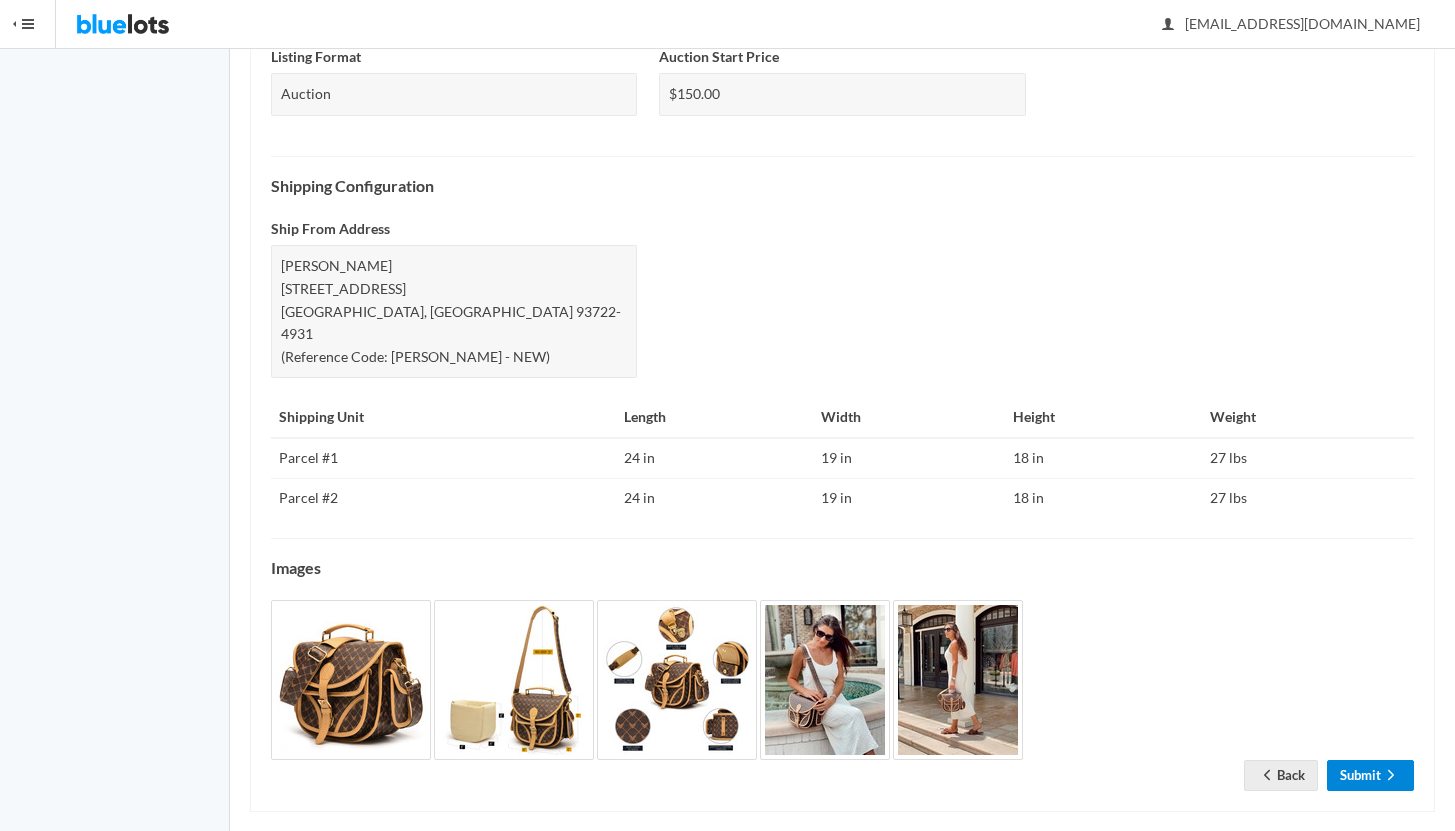 click 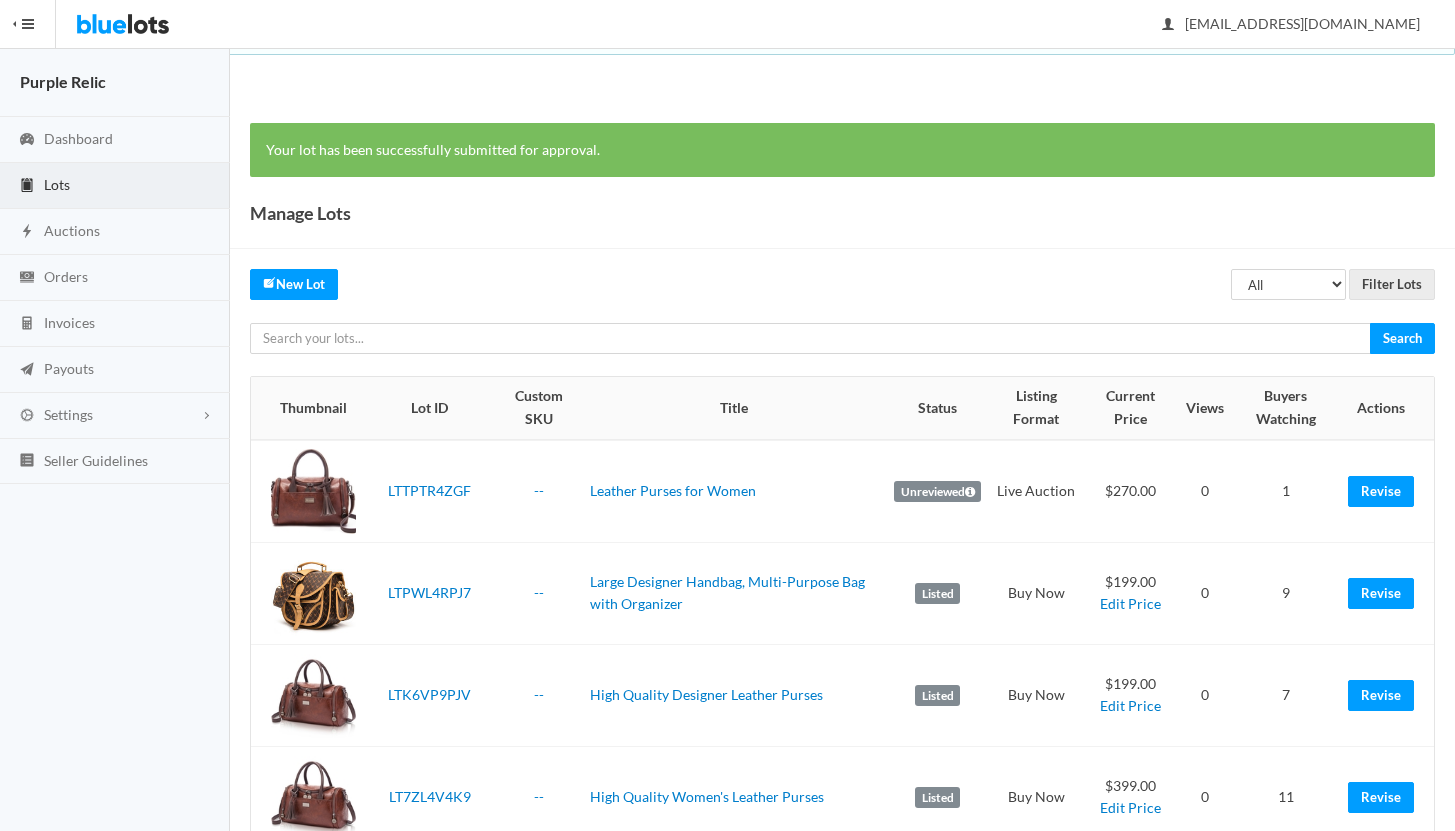 scroll, scrollTop: 0, scrollLeft: 0, axis: both 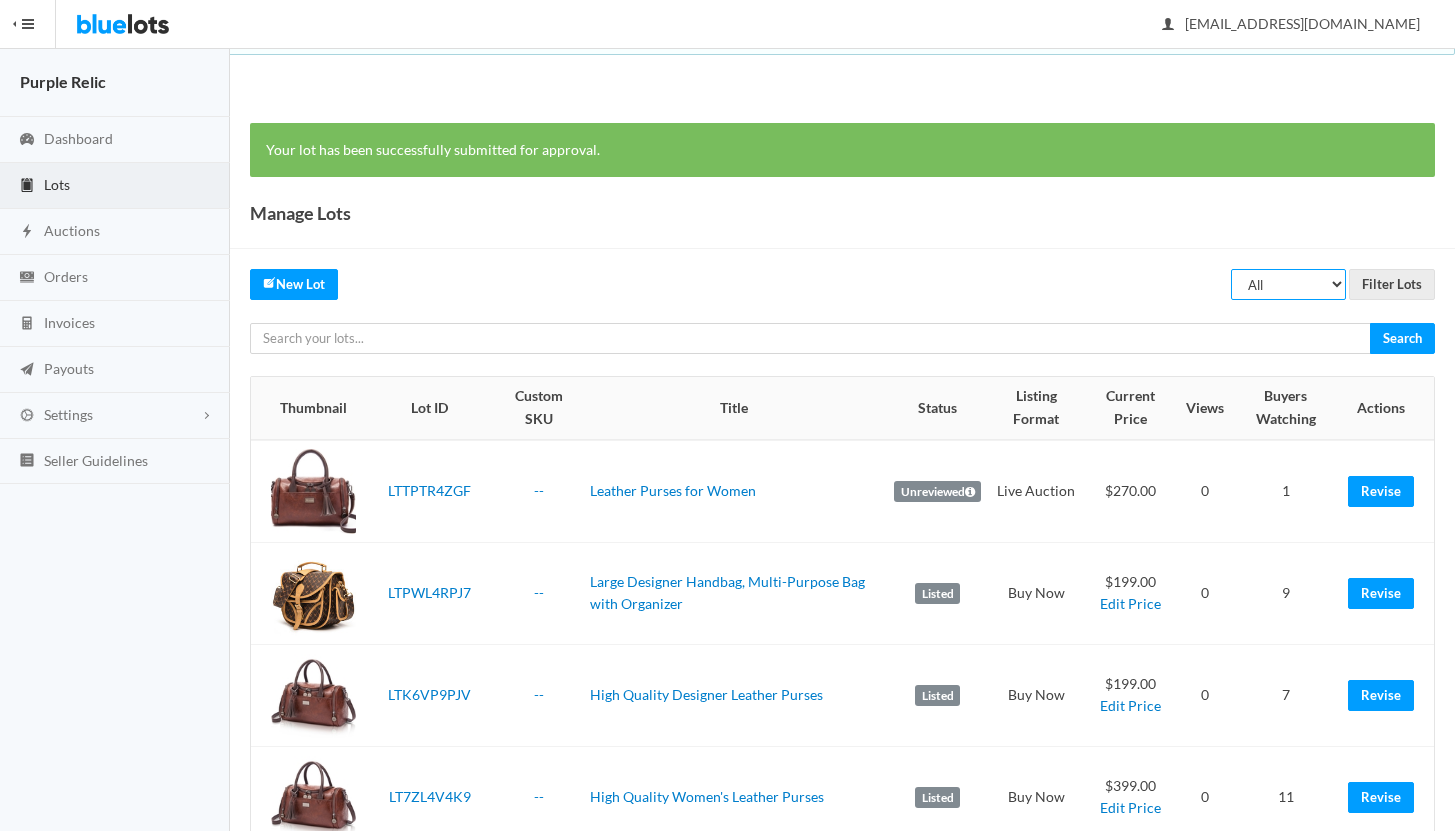 click on "All Draft
Unreviewed
Rejected
Scheduled
Listed
Sold
Ended" at bounding box center [1288, 284] 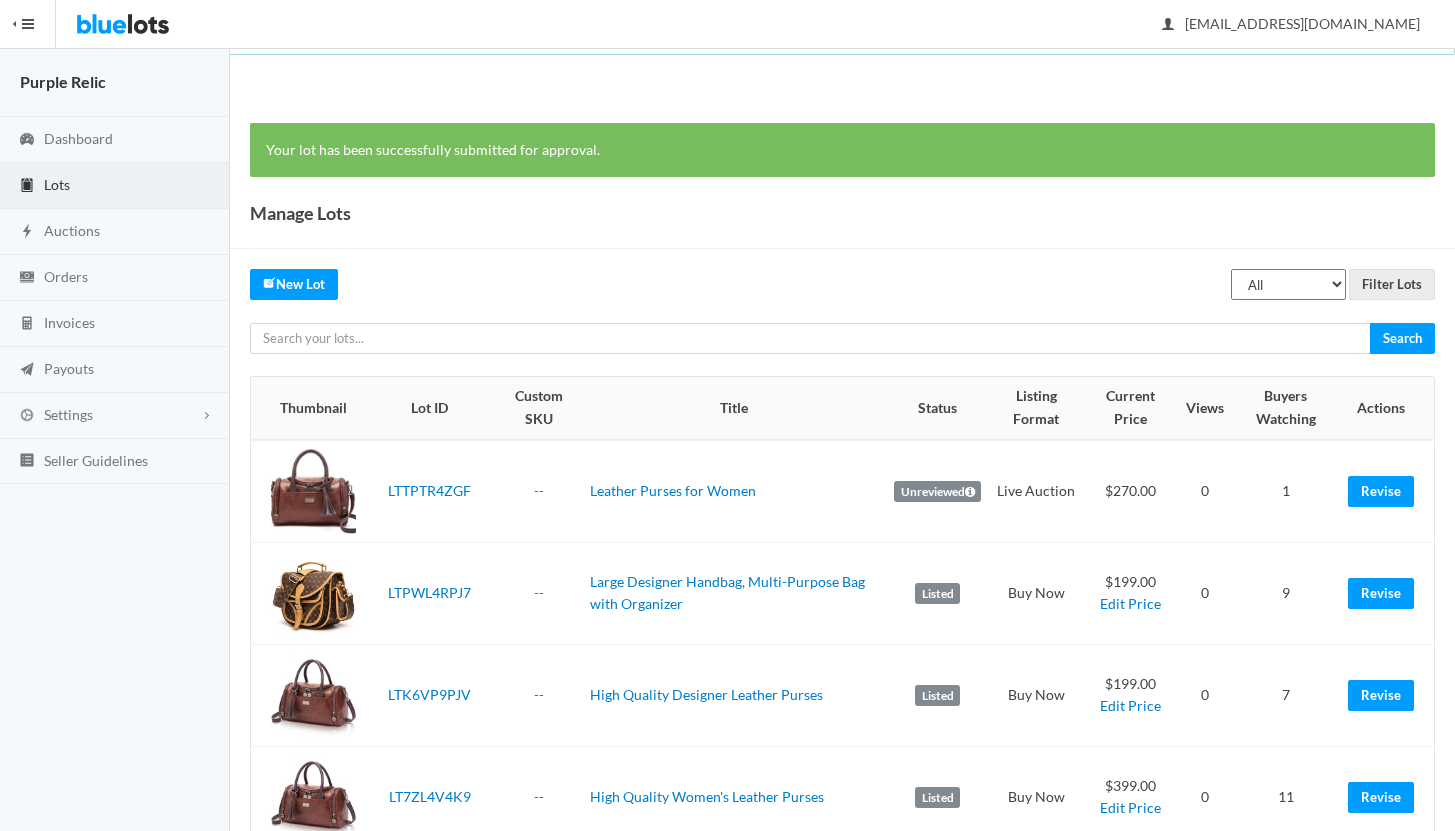 select on "ended" 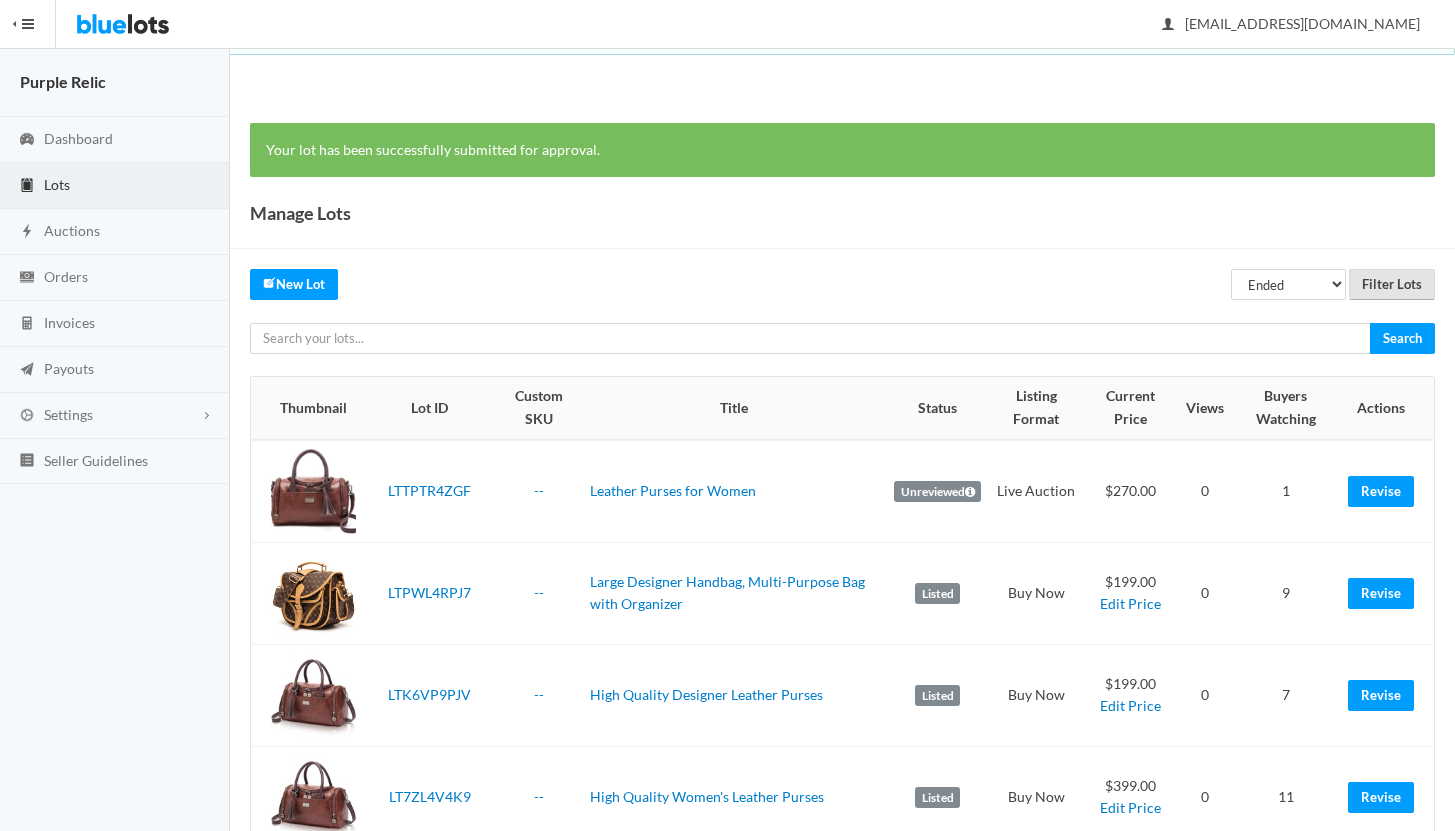 click on "Filter Lots" at bounding box center [1392, 284] 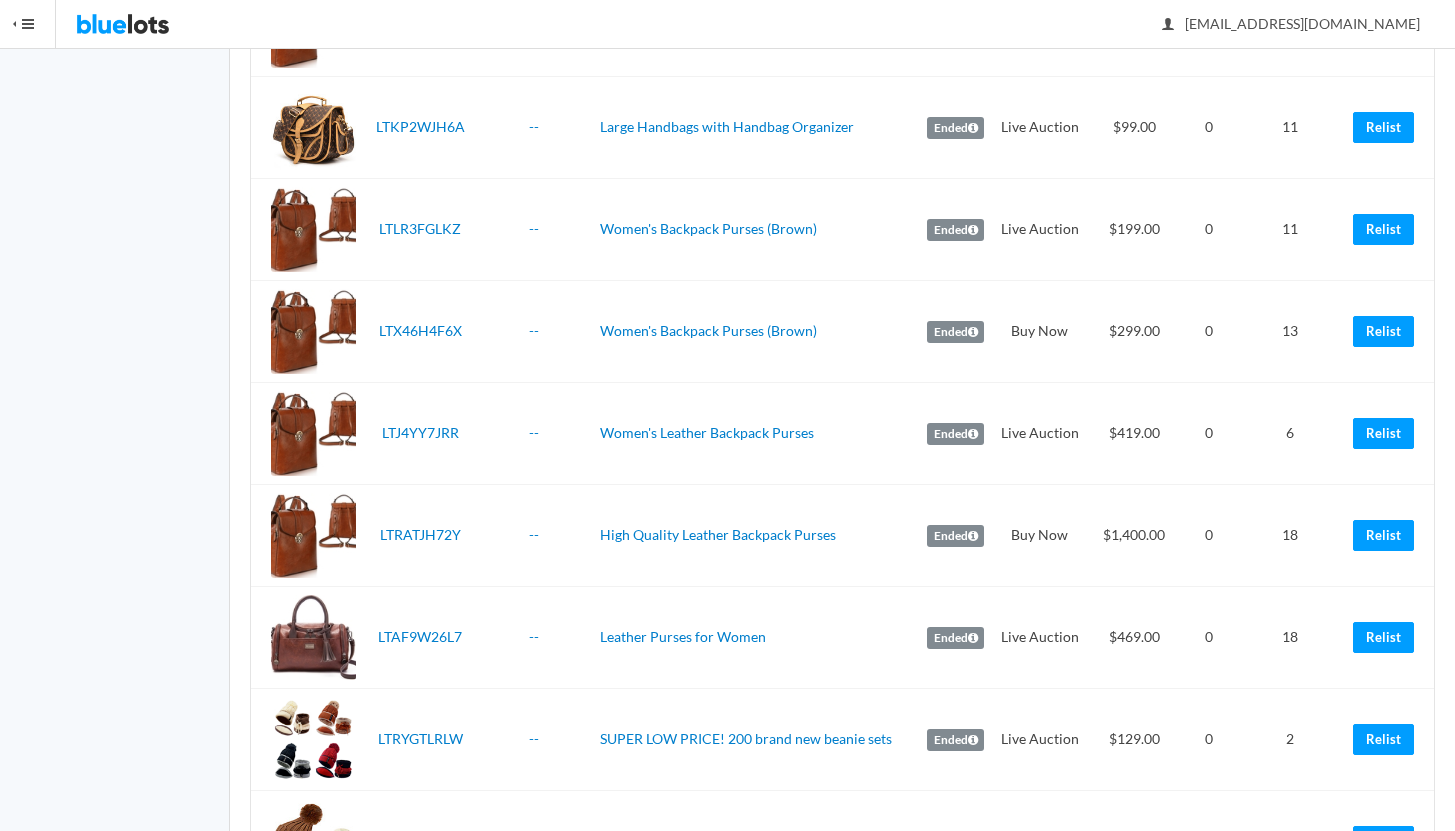 scroll, scrollTop: 1574, scrollLeft: 0, axis: vertical 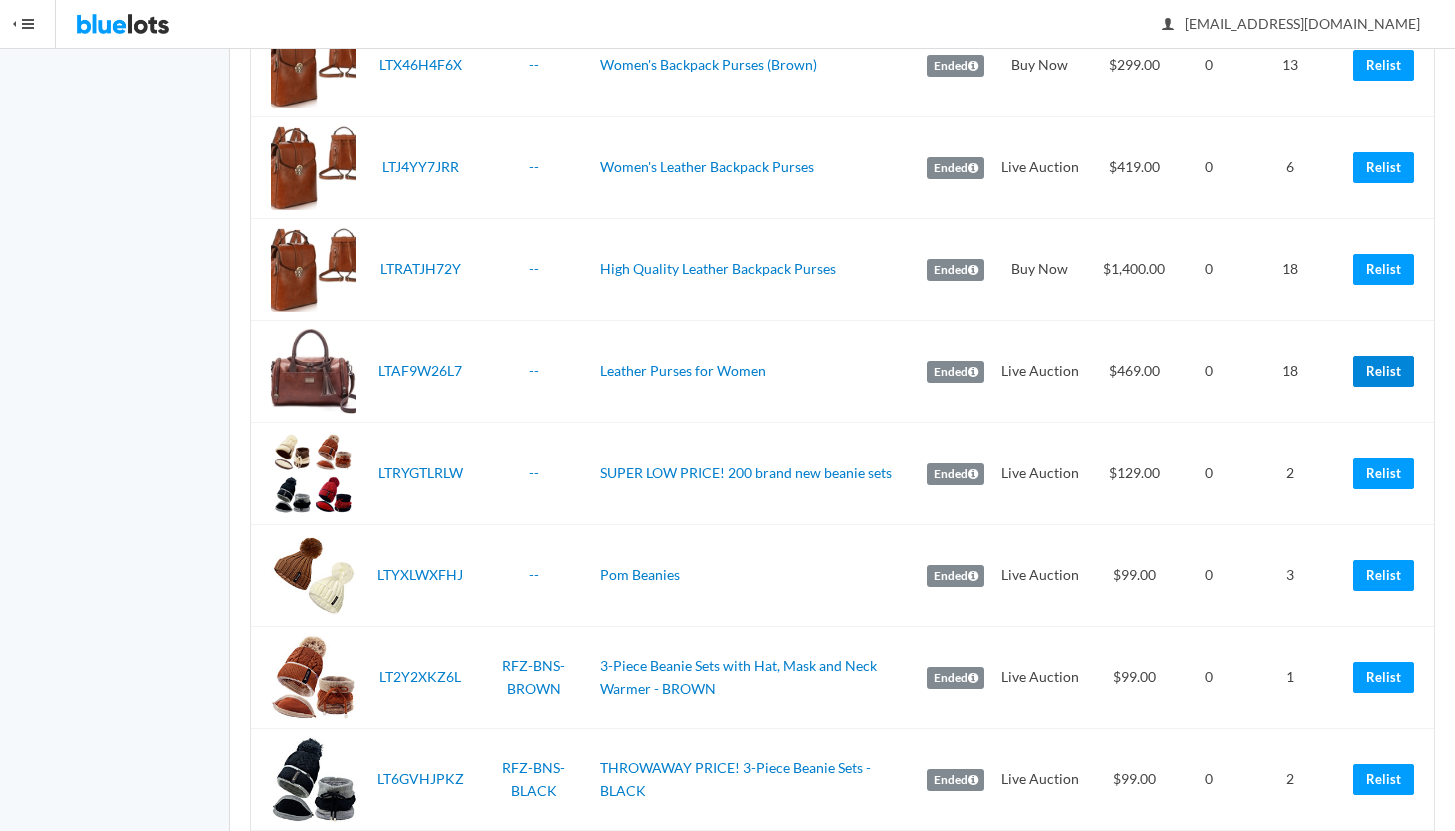 click on "Relist" at bounding box center [1383, 371] 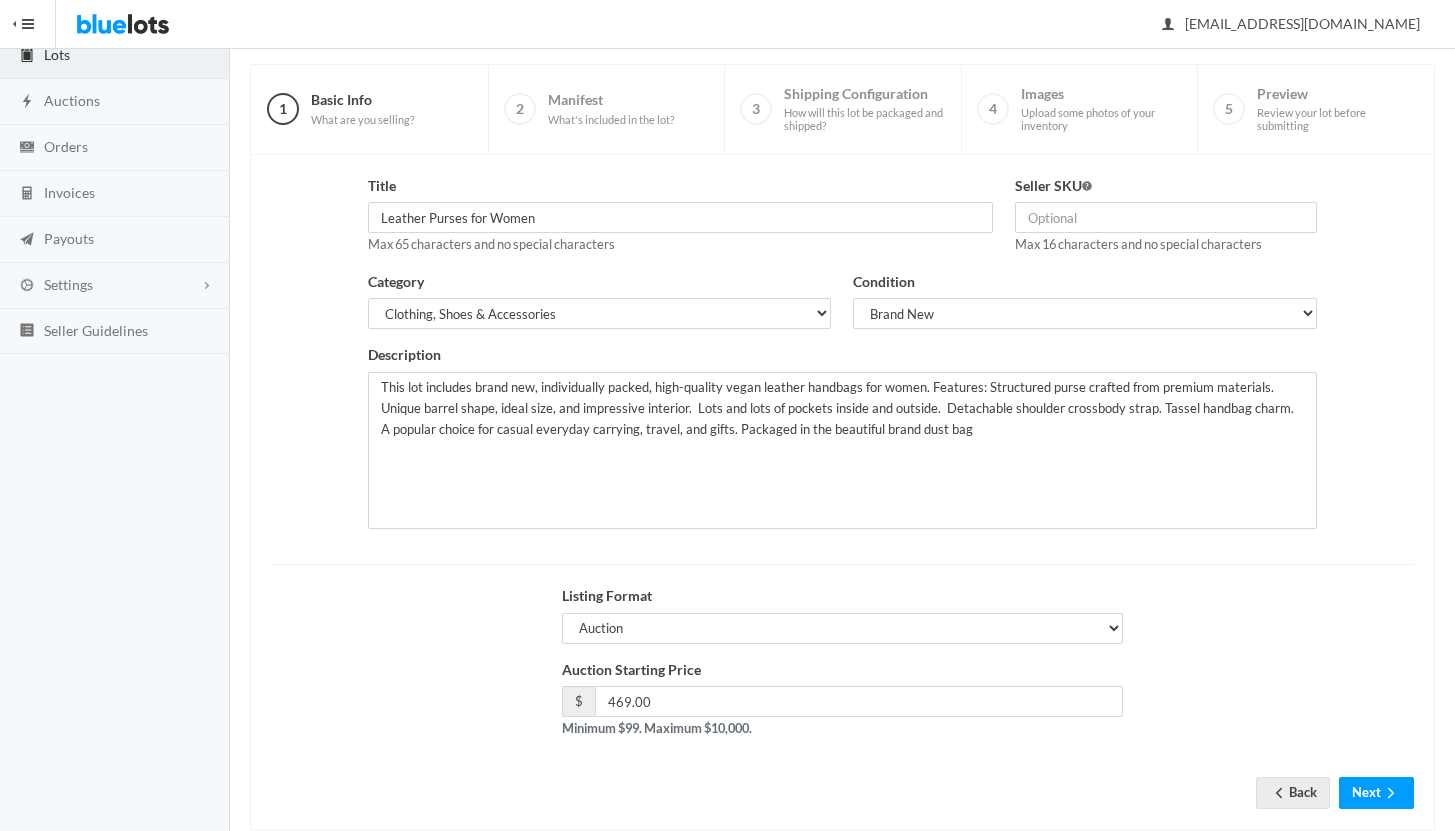scroll, scrollTop: 170, scrollLeft: 0, axis: vertical 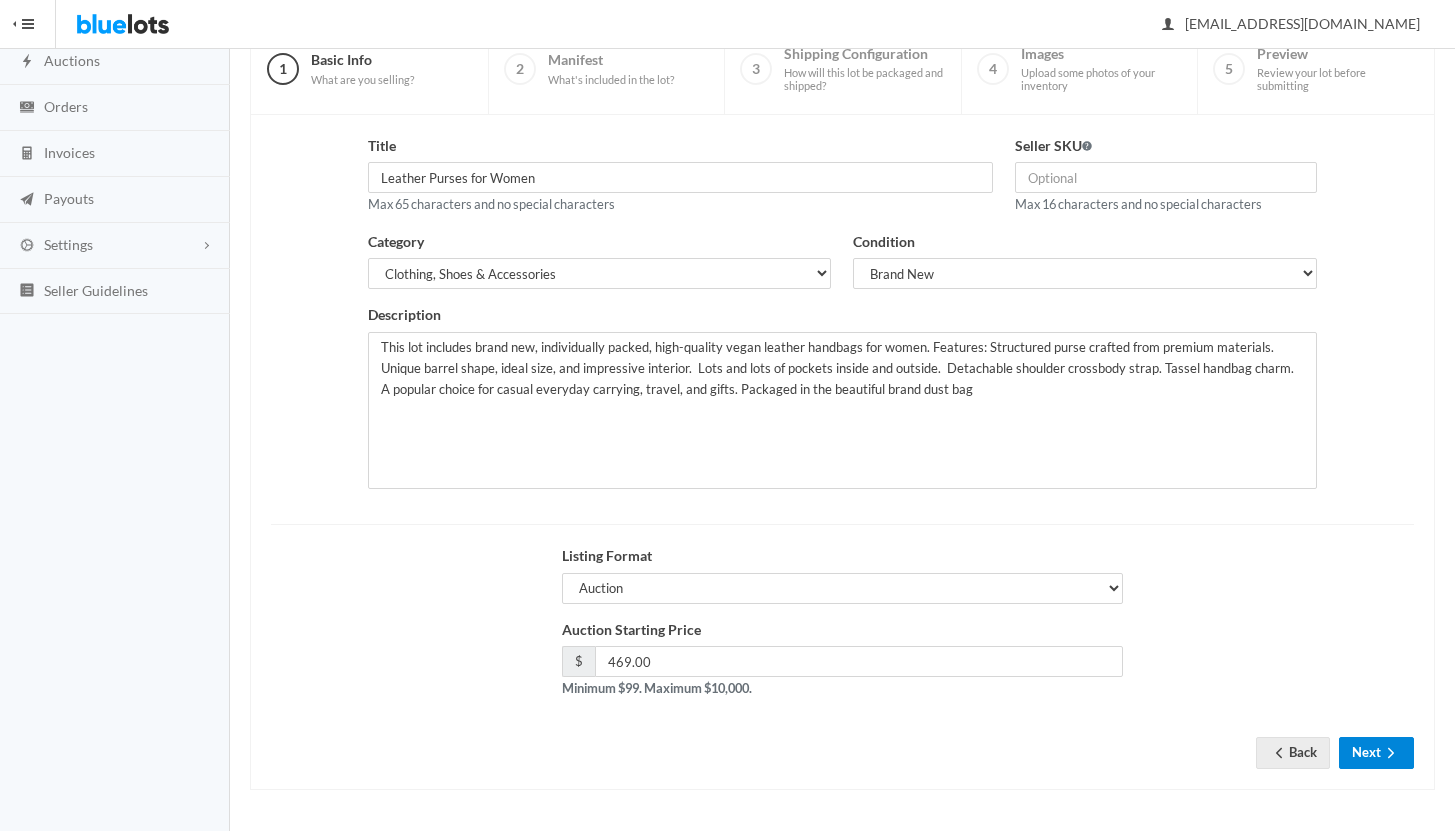 click 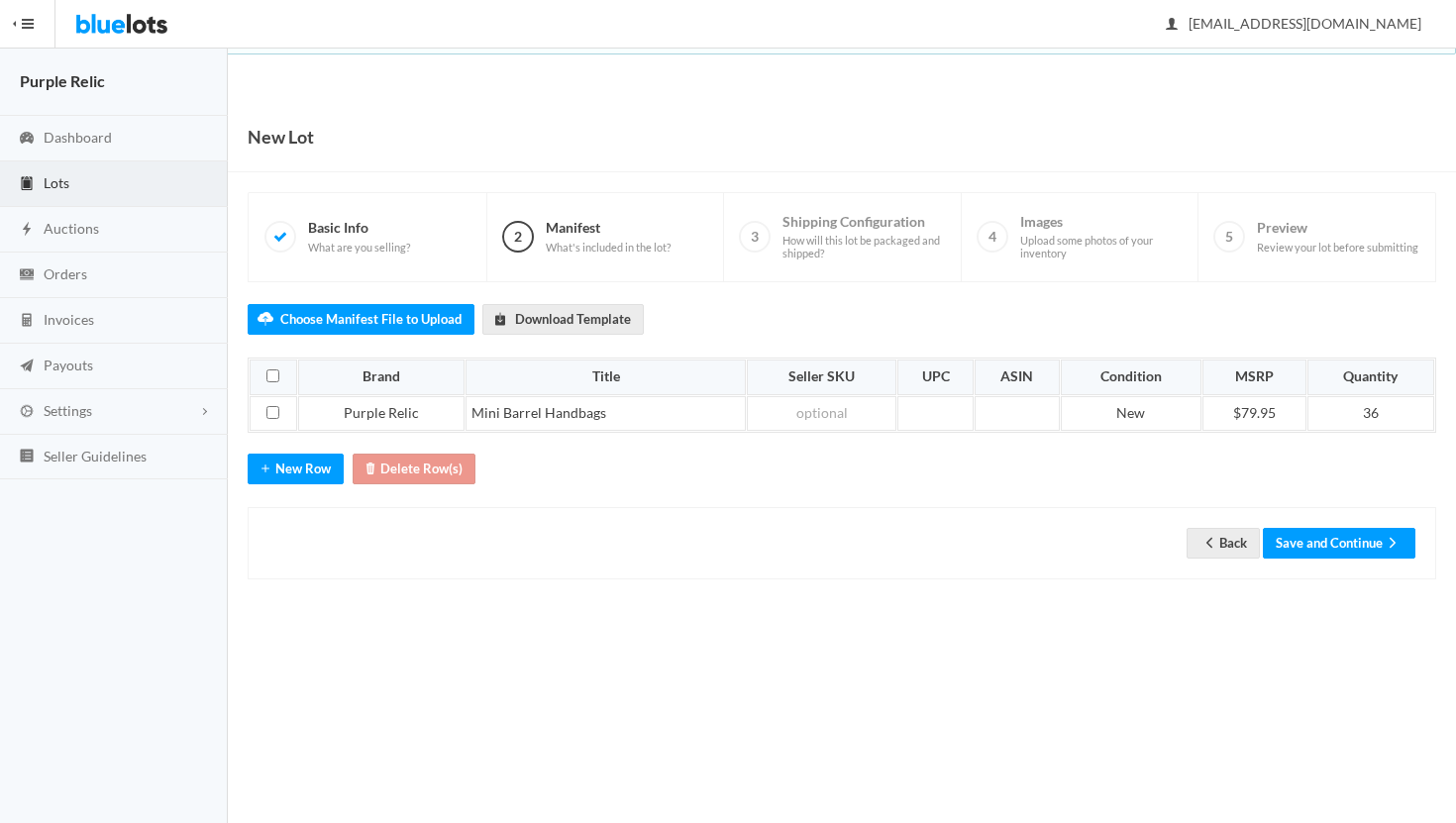 scroll, scrollTop: 0, scrollLeft: 0, axis: both 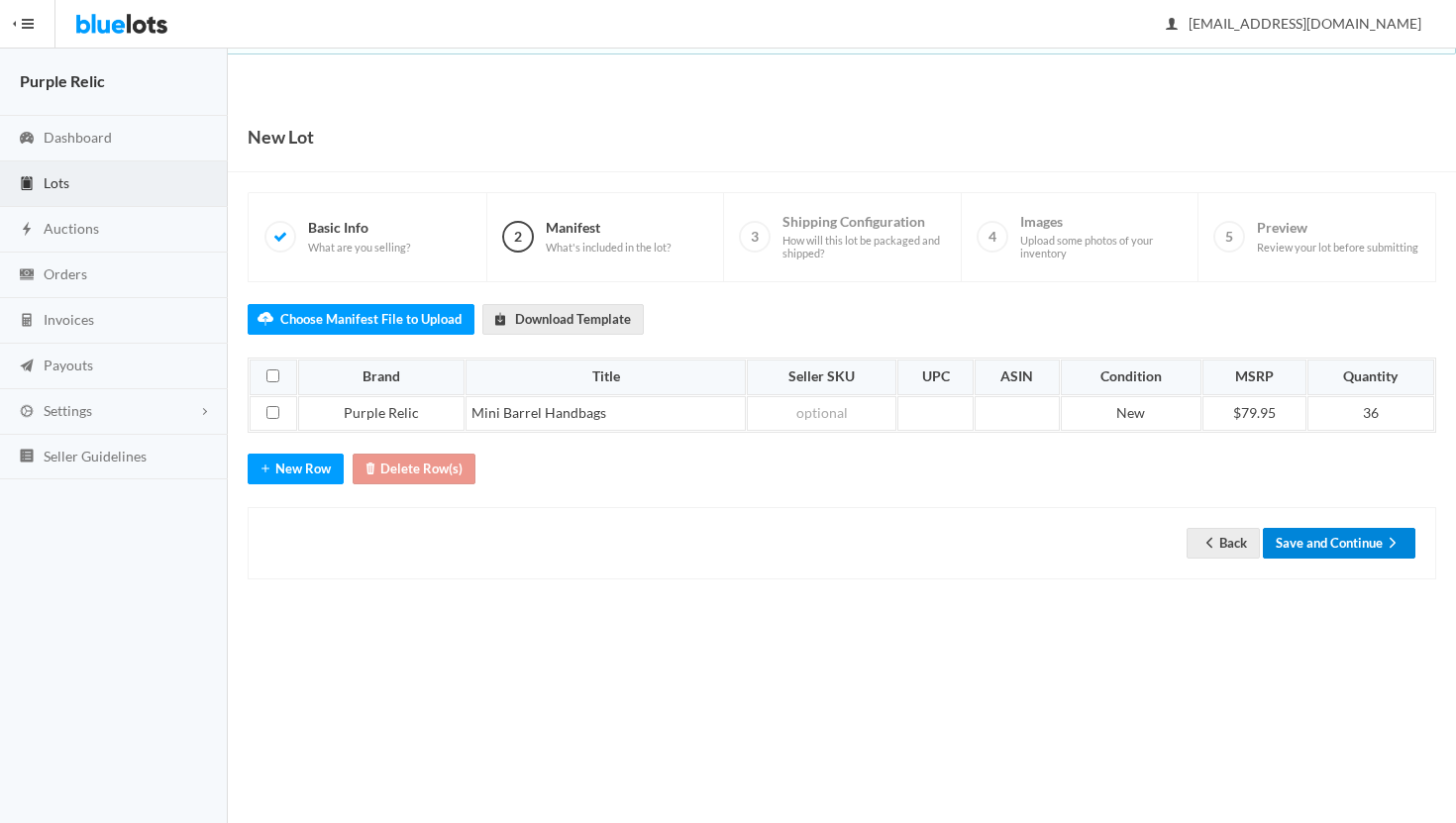 click on "Save and Continue" at bounding box center (1339, 543) 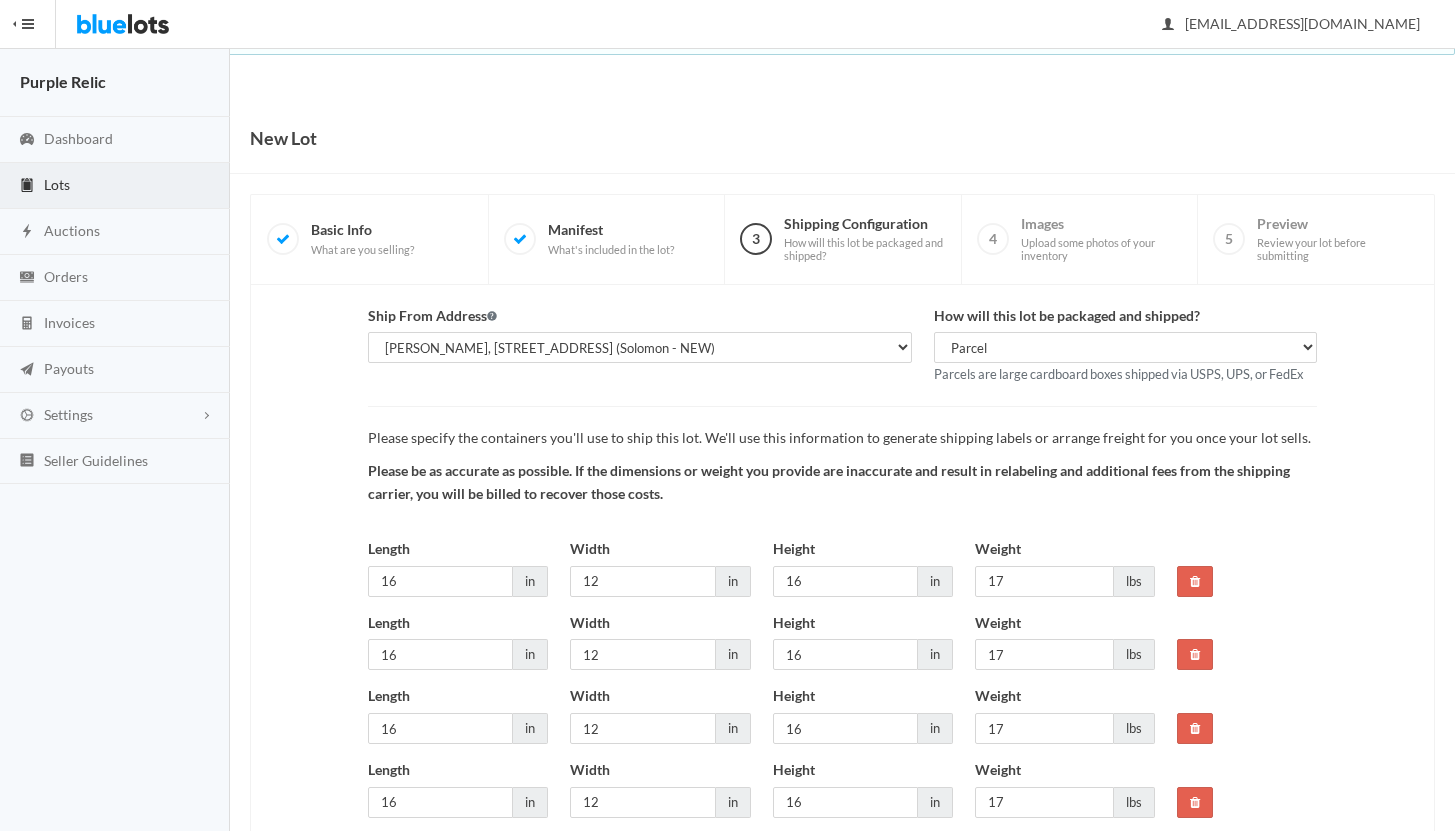 scroll, scrollTop: 296, scrollLeft: 0, axis: vertical 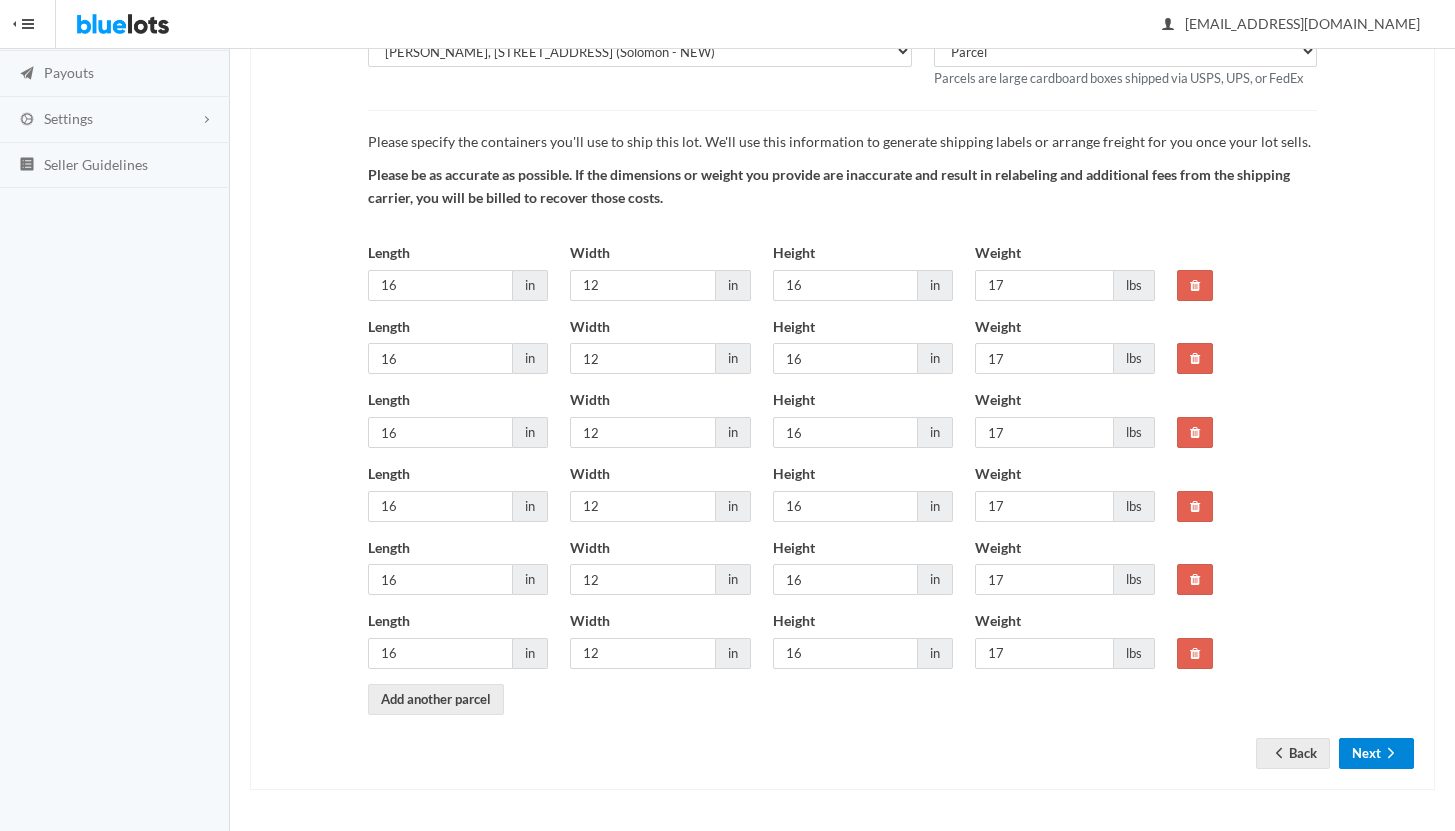 click on "Next" at bounding box center [1376, 753] 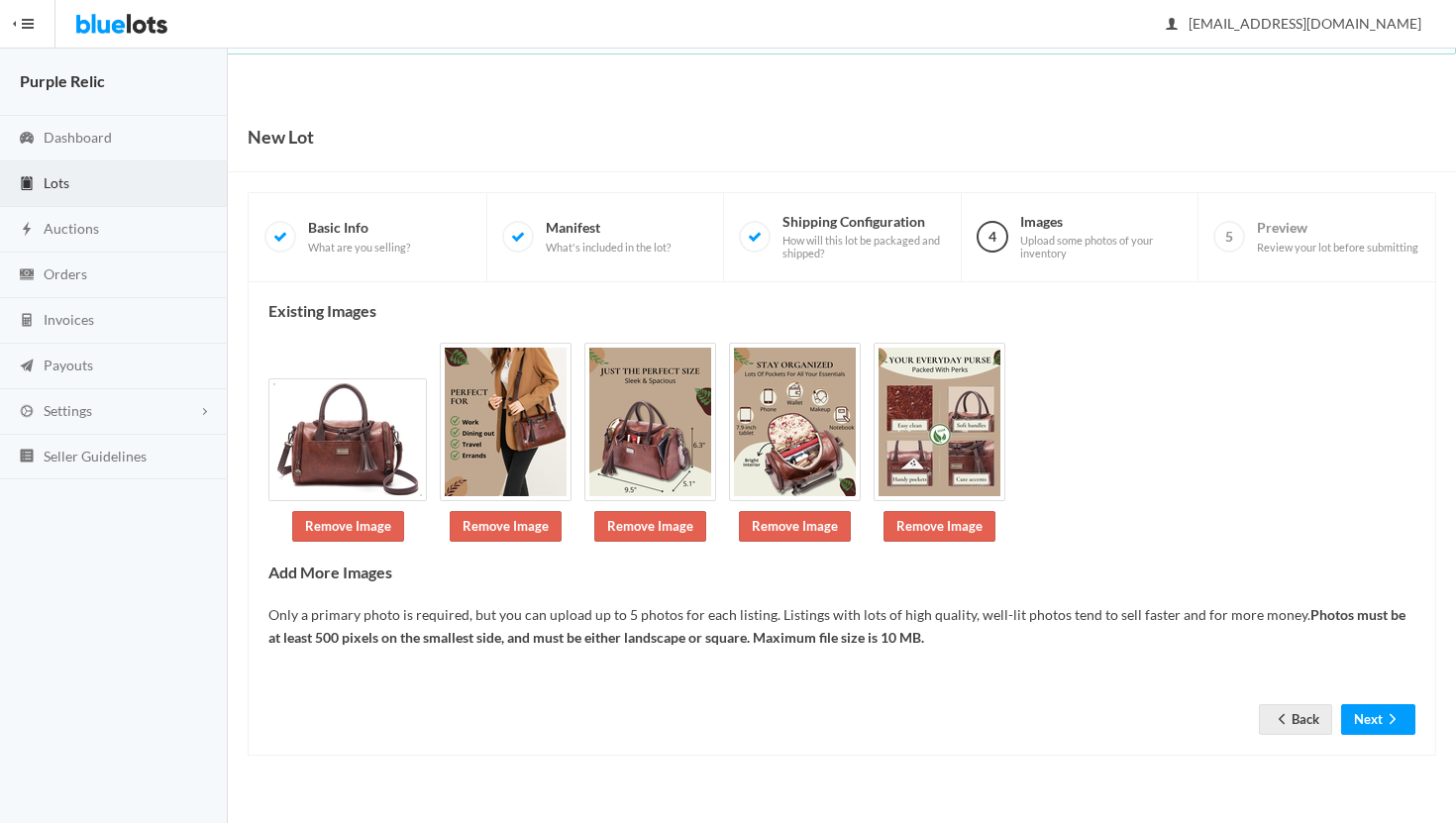 scroll, scrollTop: 0, scrollLeft: 0, axis: both 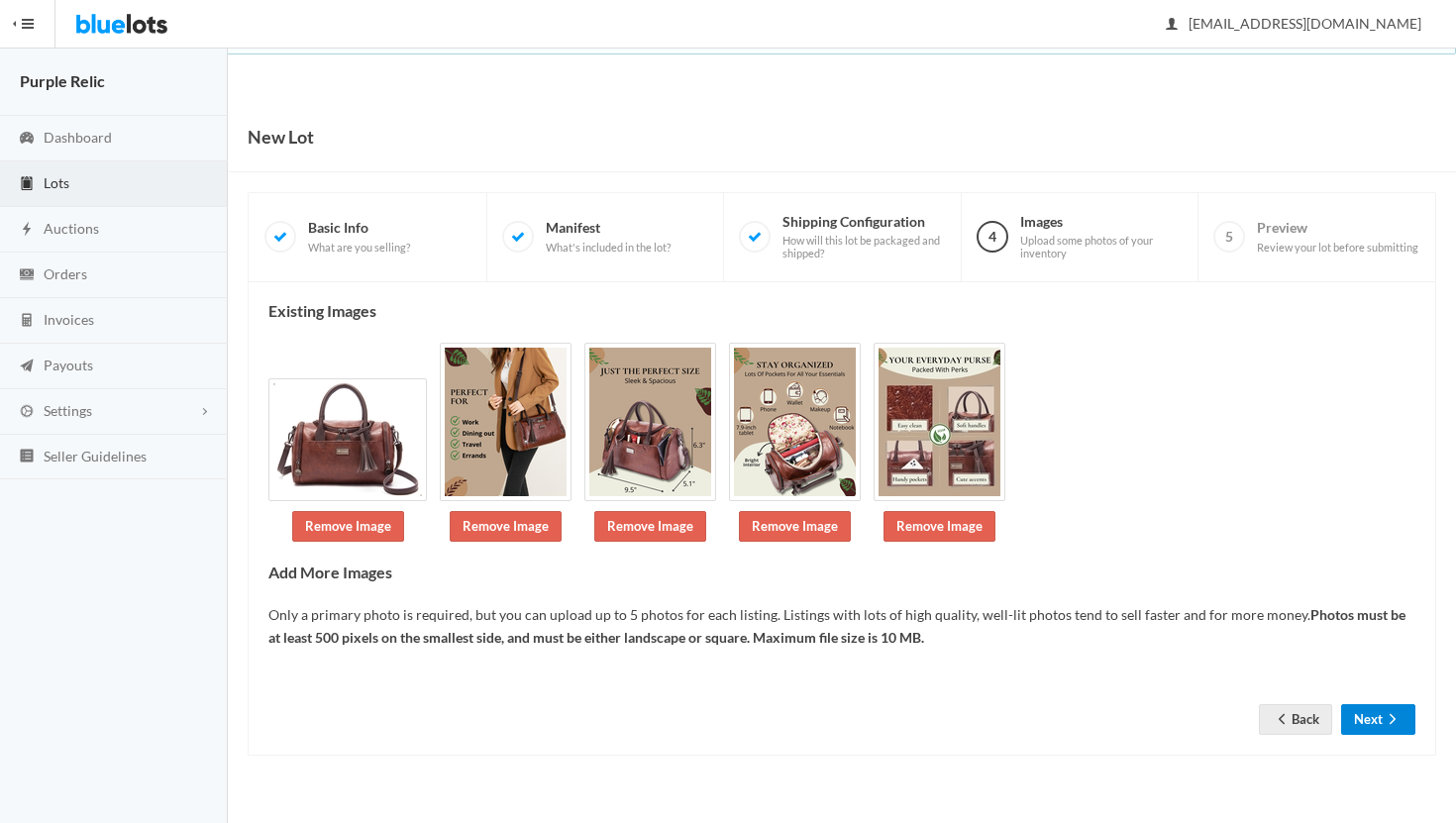 click on "Next" at bounding box center (1378, 719) 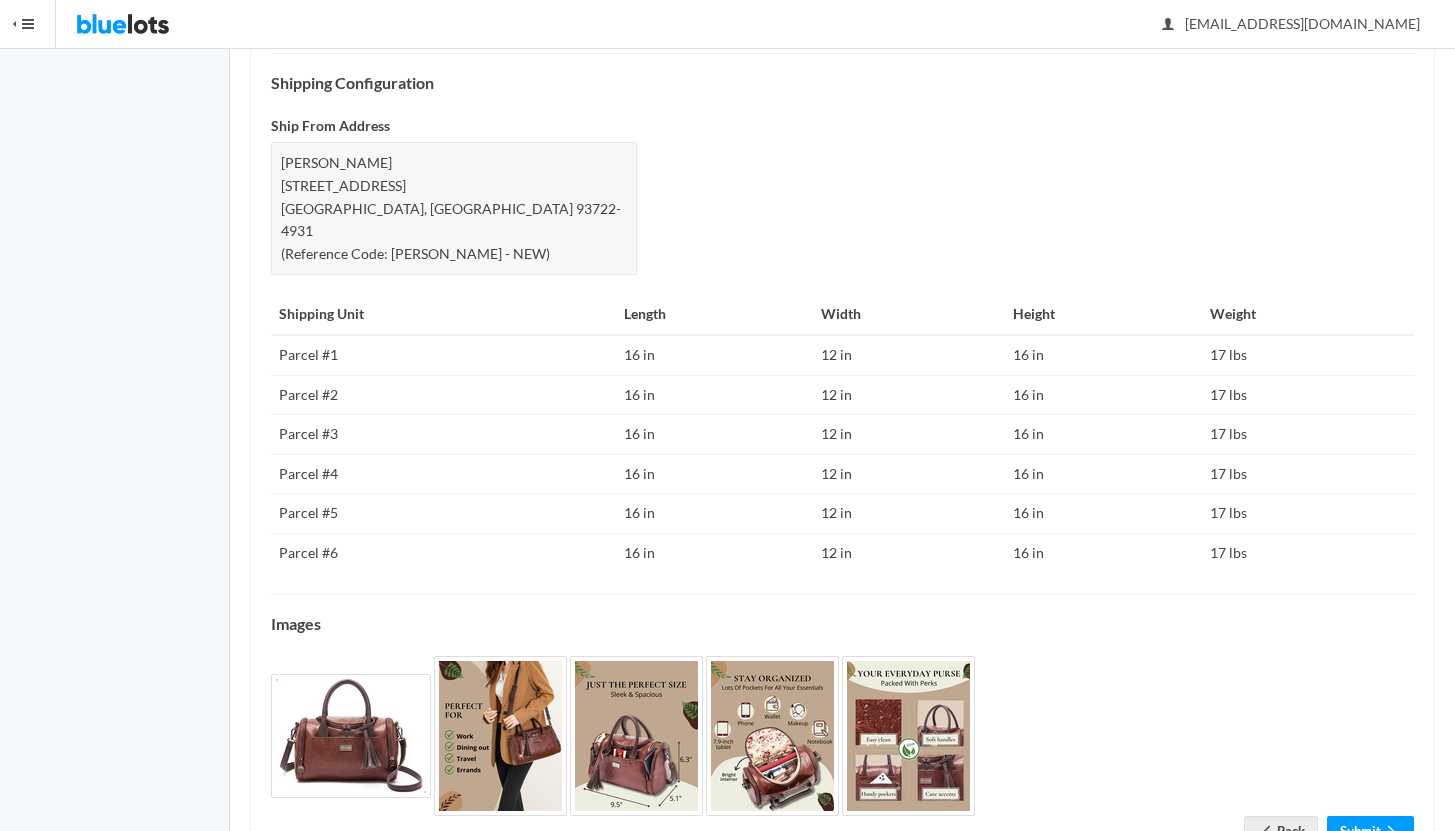 scroll, scrollTop: 890, scrollLeft: 0, axis: vertical 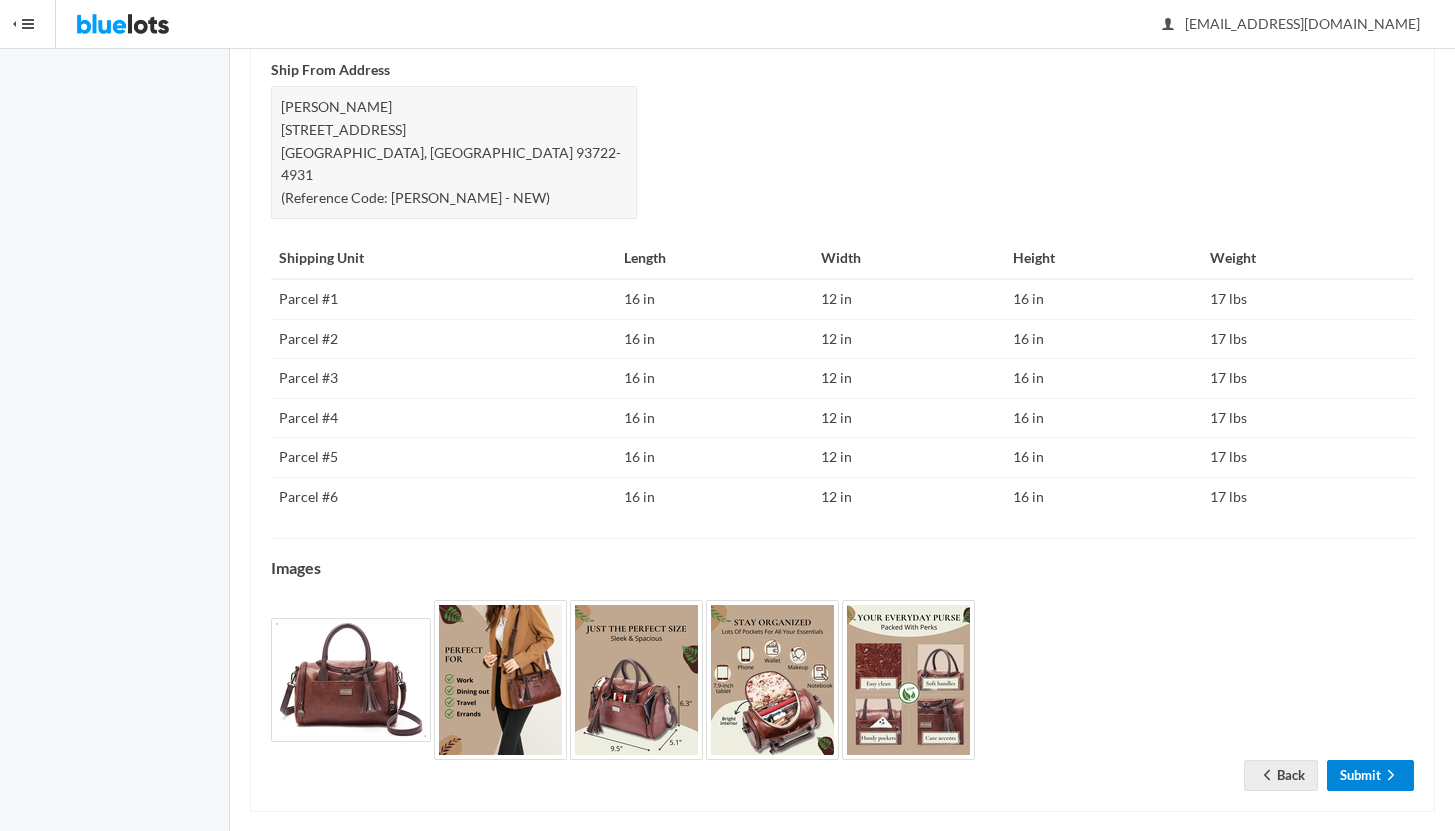click on "Submit" at bounding box center [1370, 775] 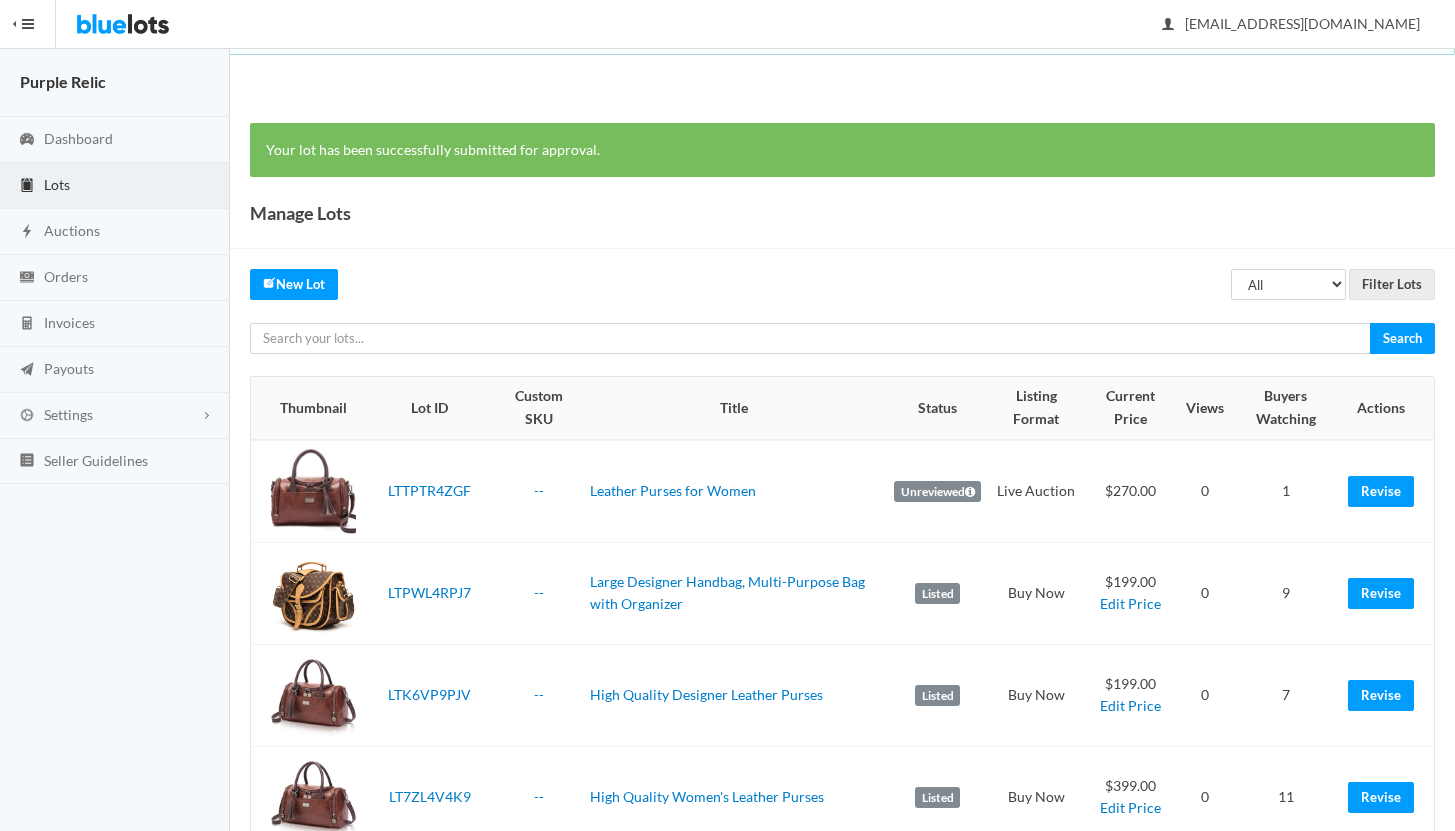 scroll, scrollTop: 0, scrollLeft: 0, axis: both 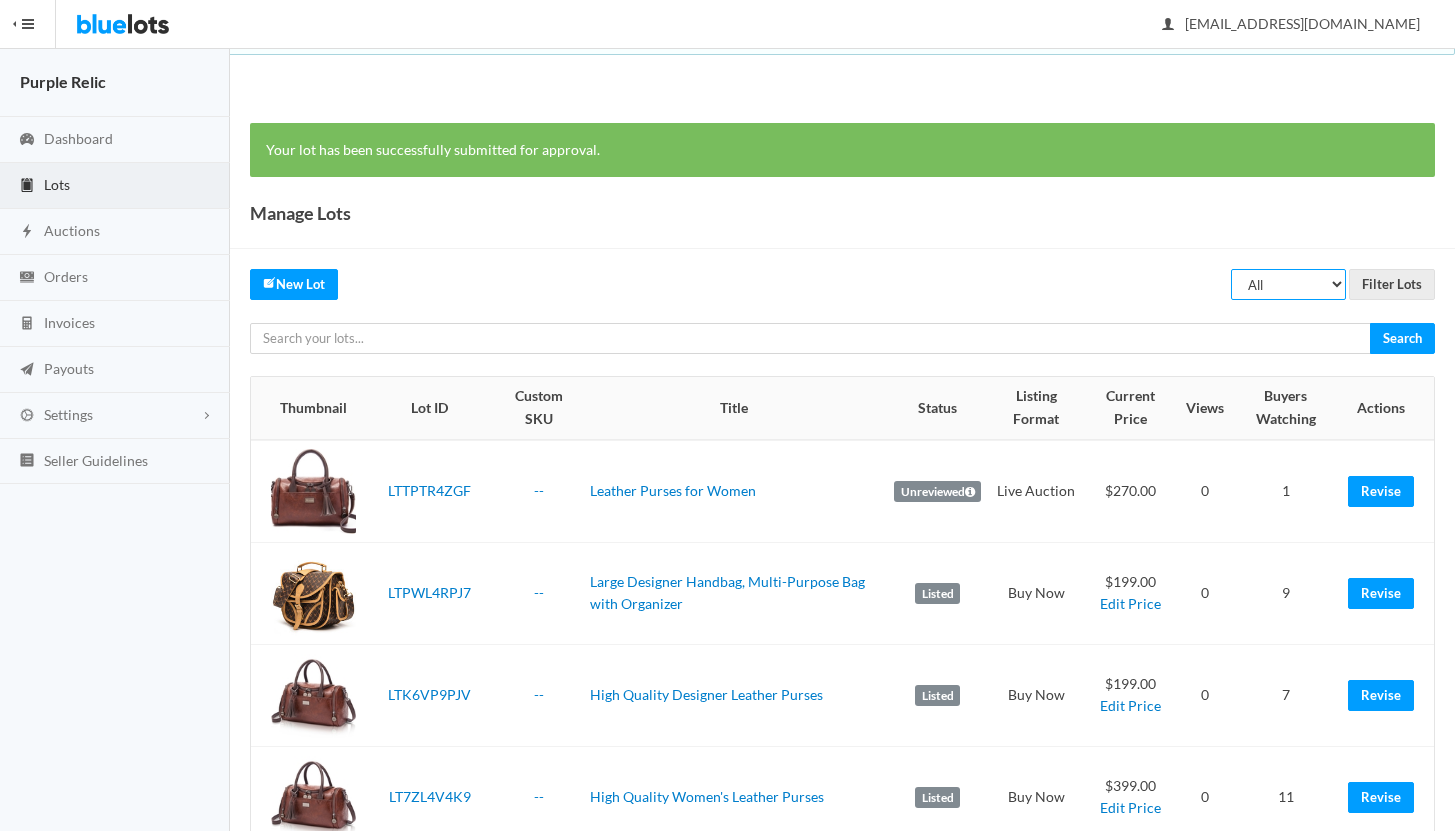 click on "All Draft
Unreviewed
Rejected
Scheduled
Listed
Sold
Ended" at bounding box center [1288, 284] 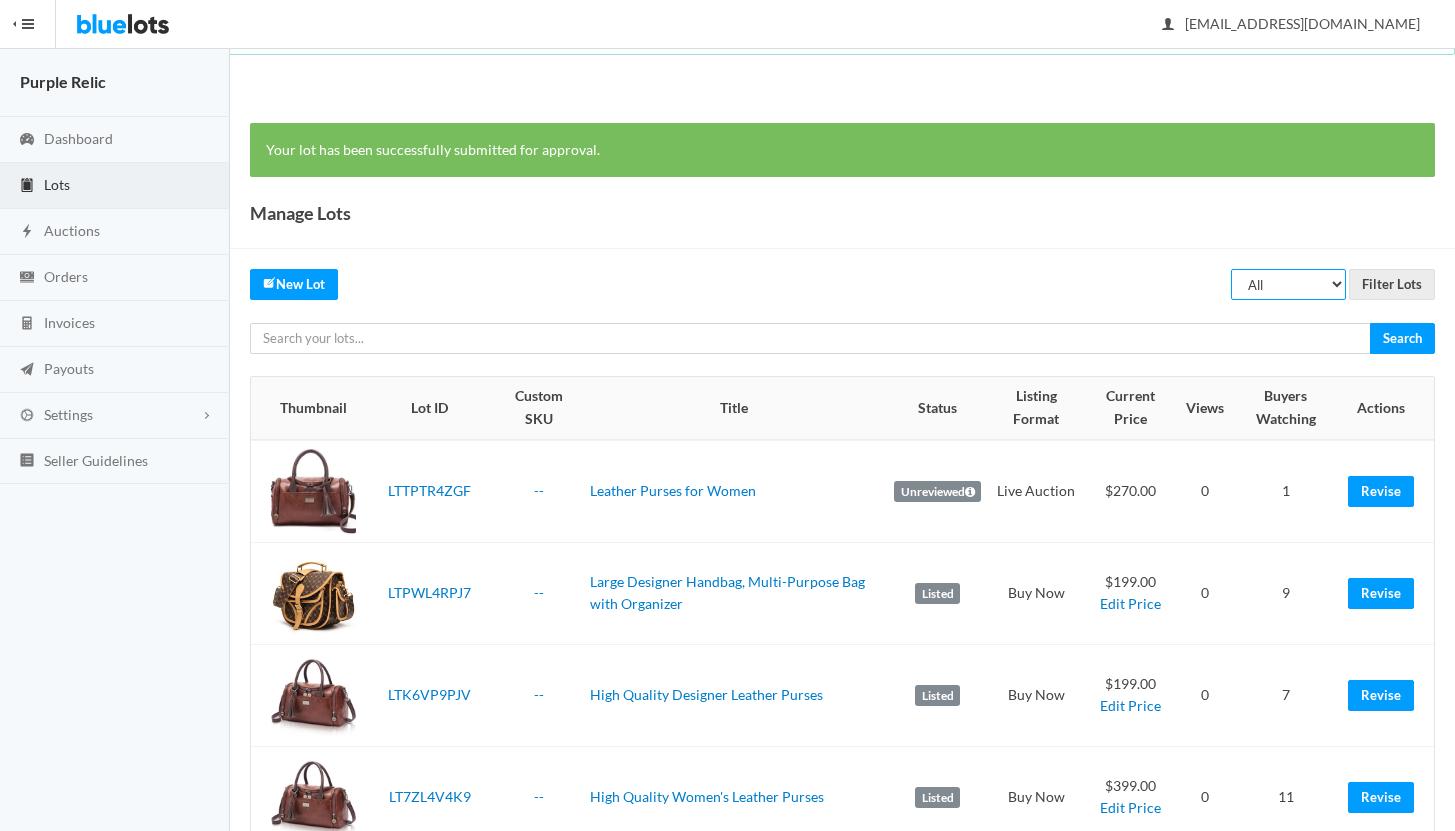 select on "ended" 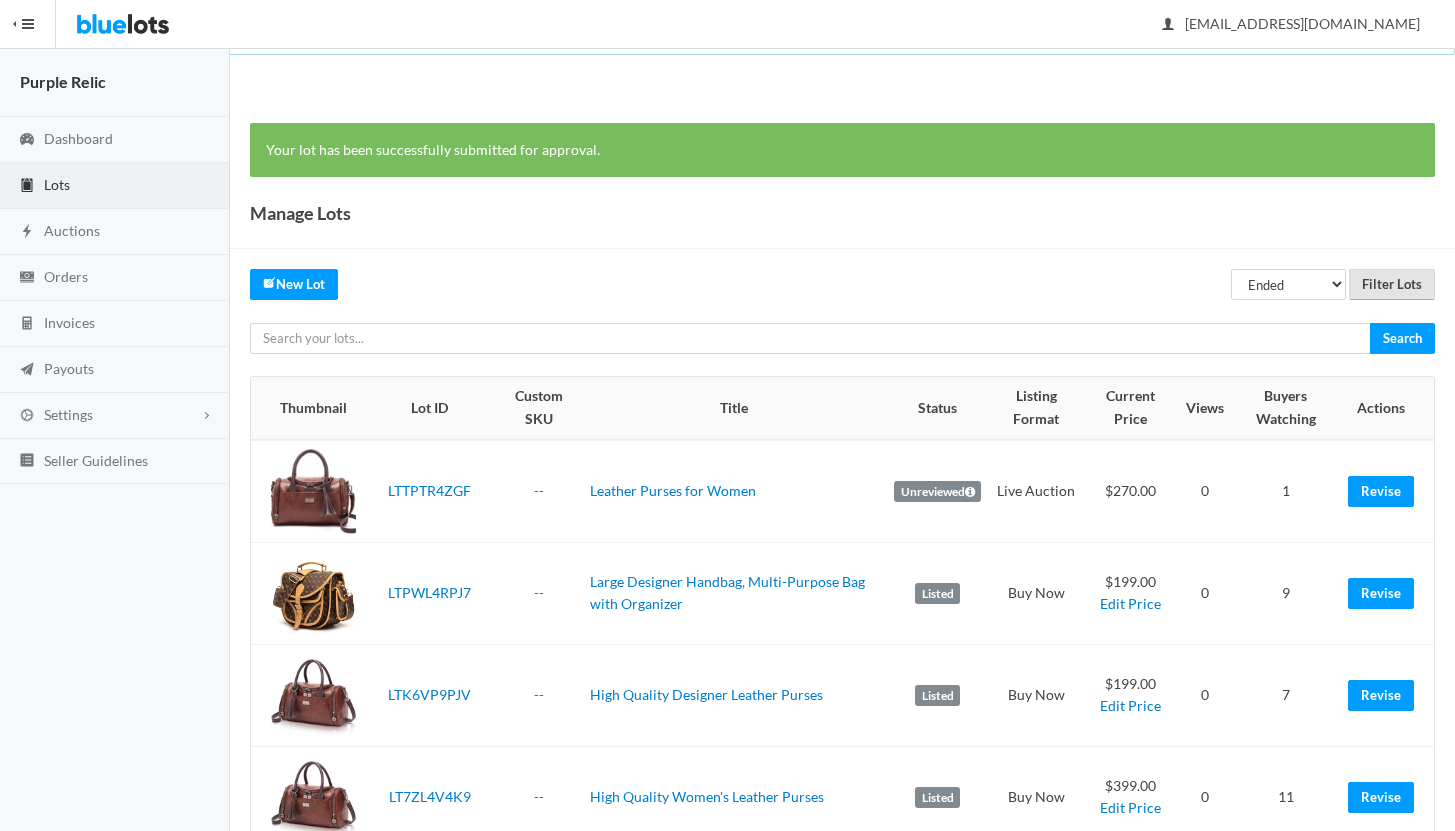 click on "Filter Lots" at bounding box center [1392, 284] 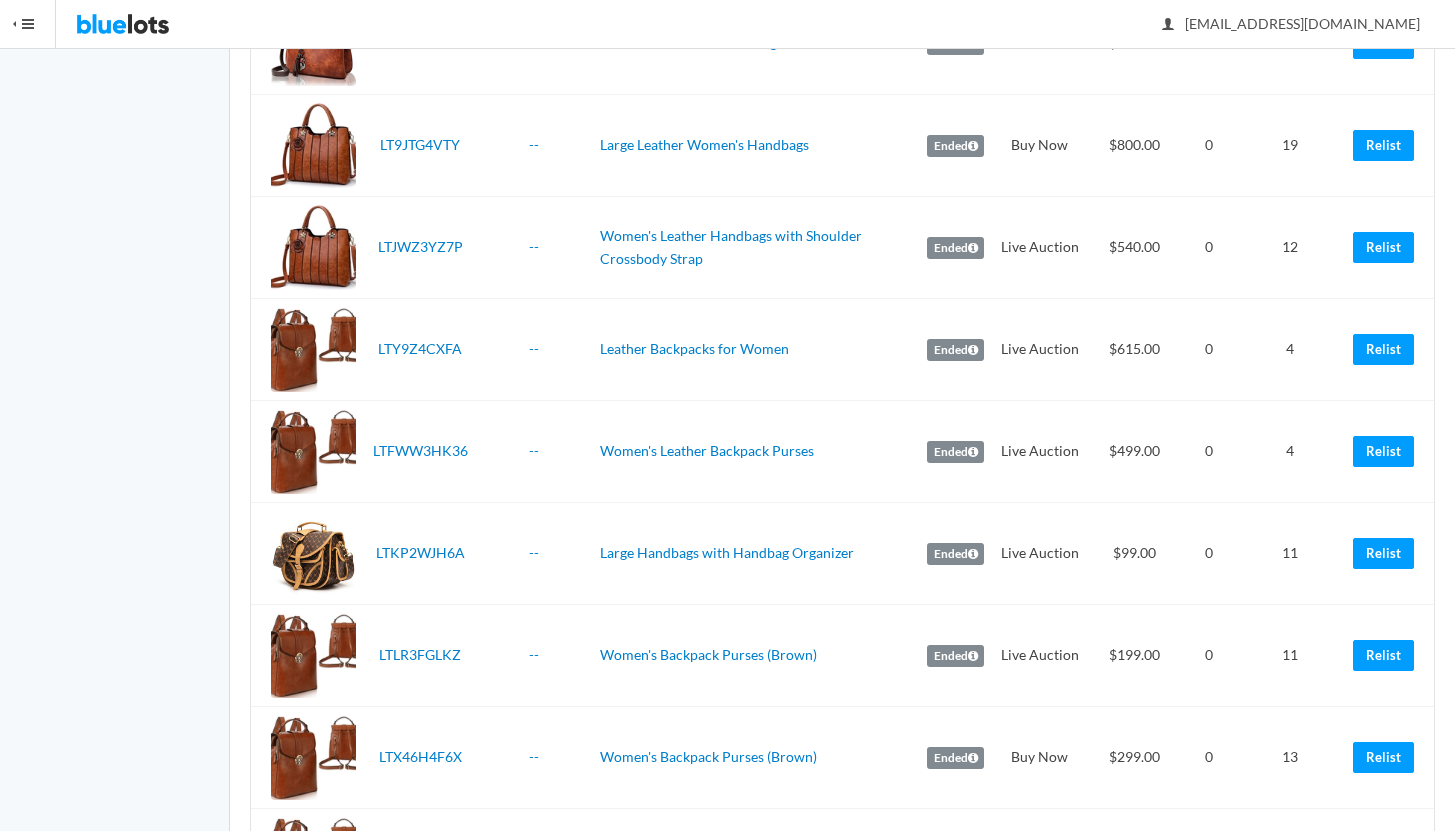 scroll, scrollTop: 915, scrollLeft: 0, axis: vertical 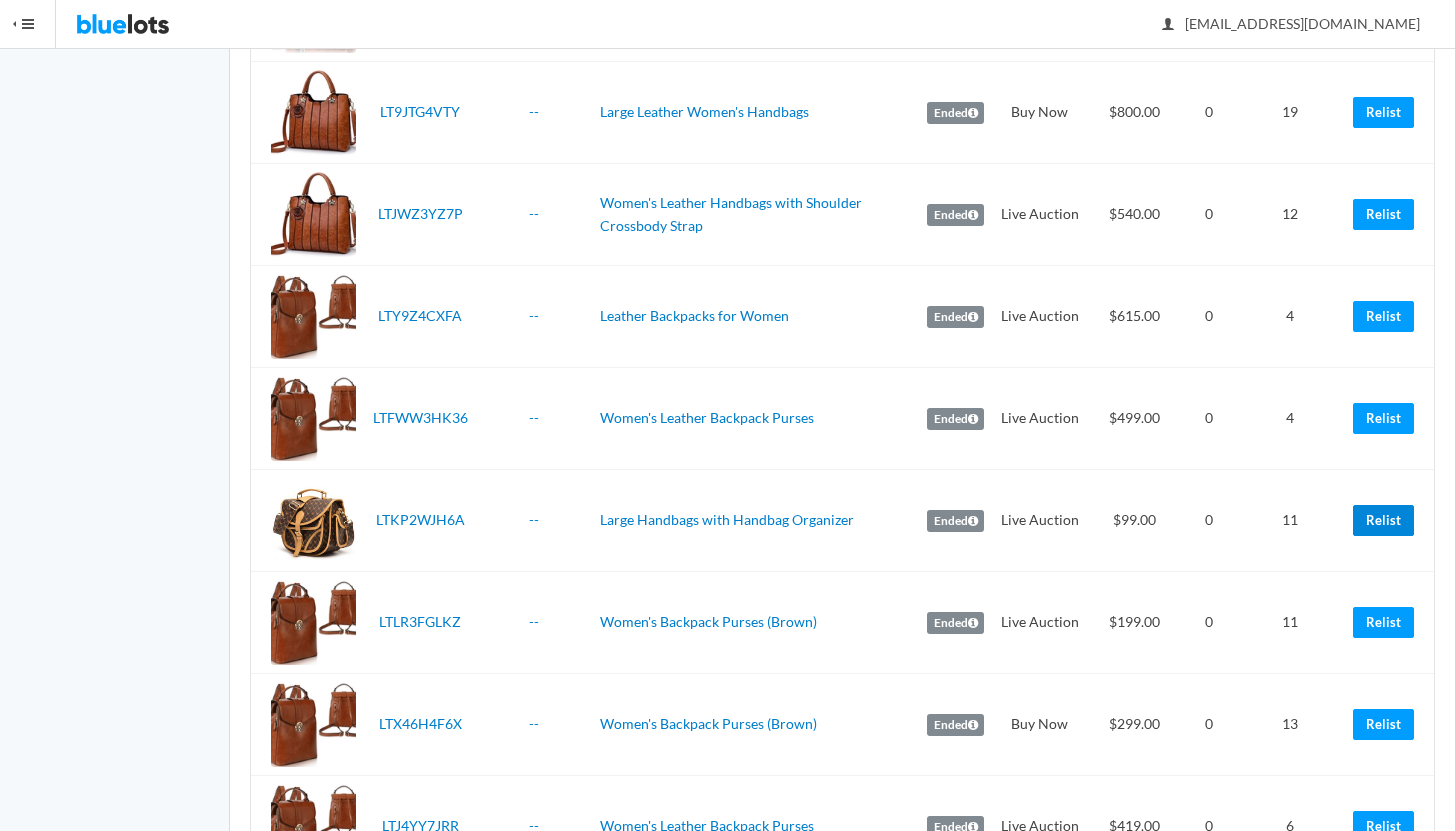 click on "Relist" at bounding box center [1383, 520] 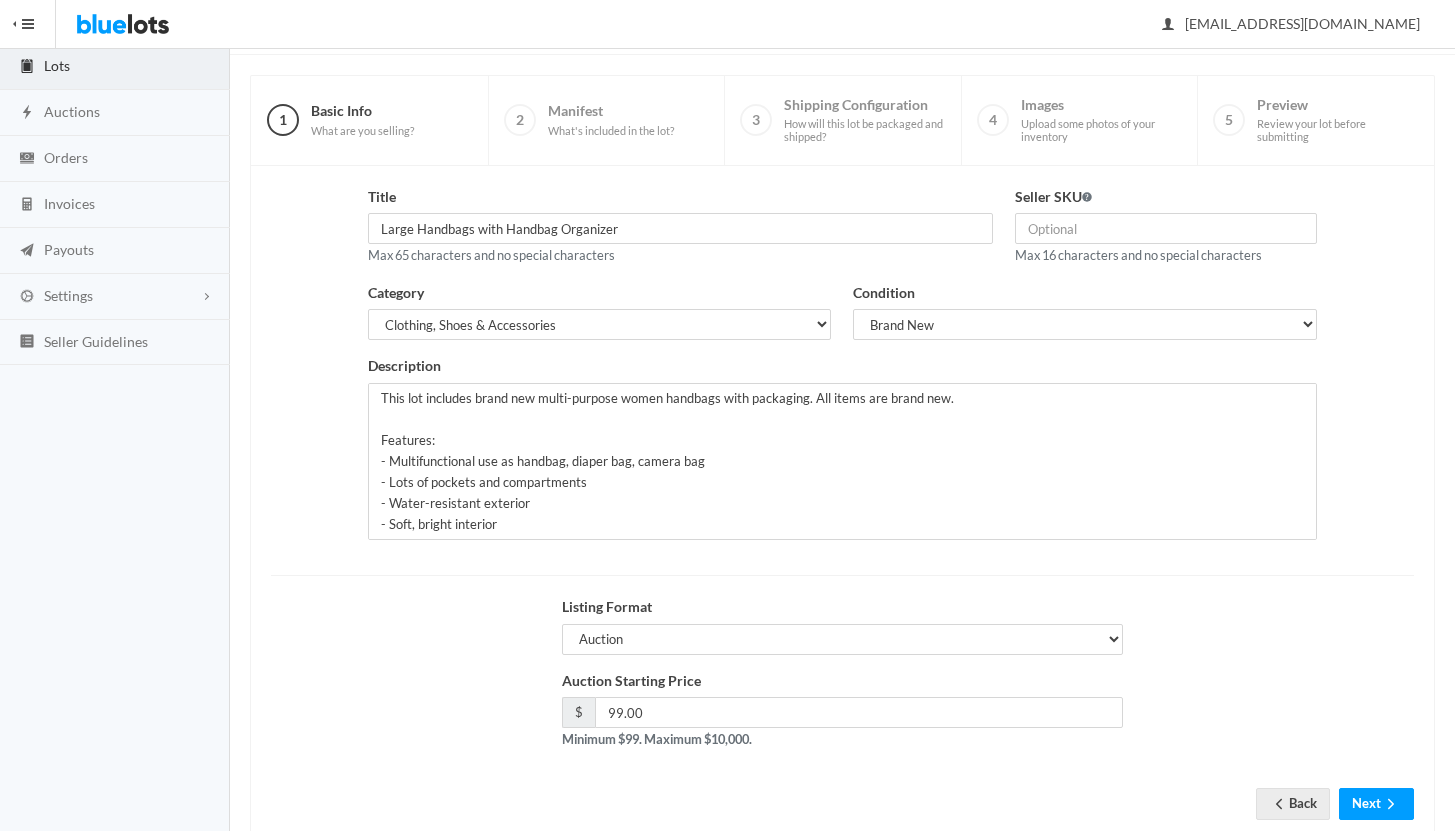 scroll, scrollTop: 170, scrollLeft: 0, axis: vertical 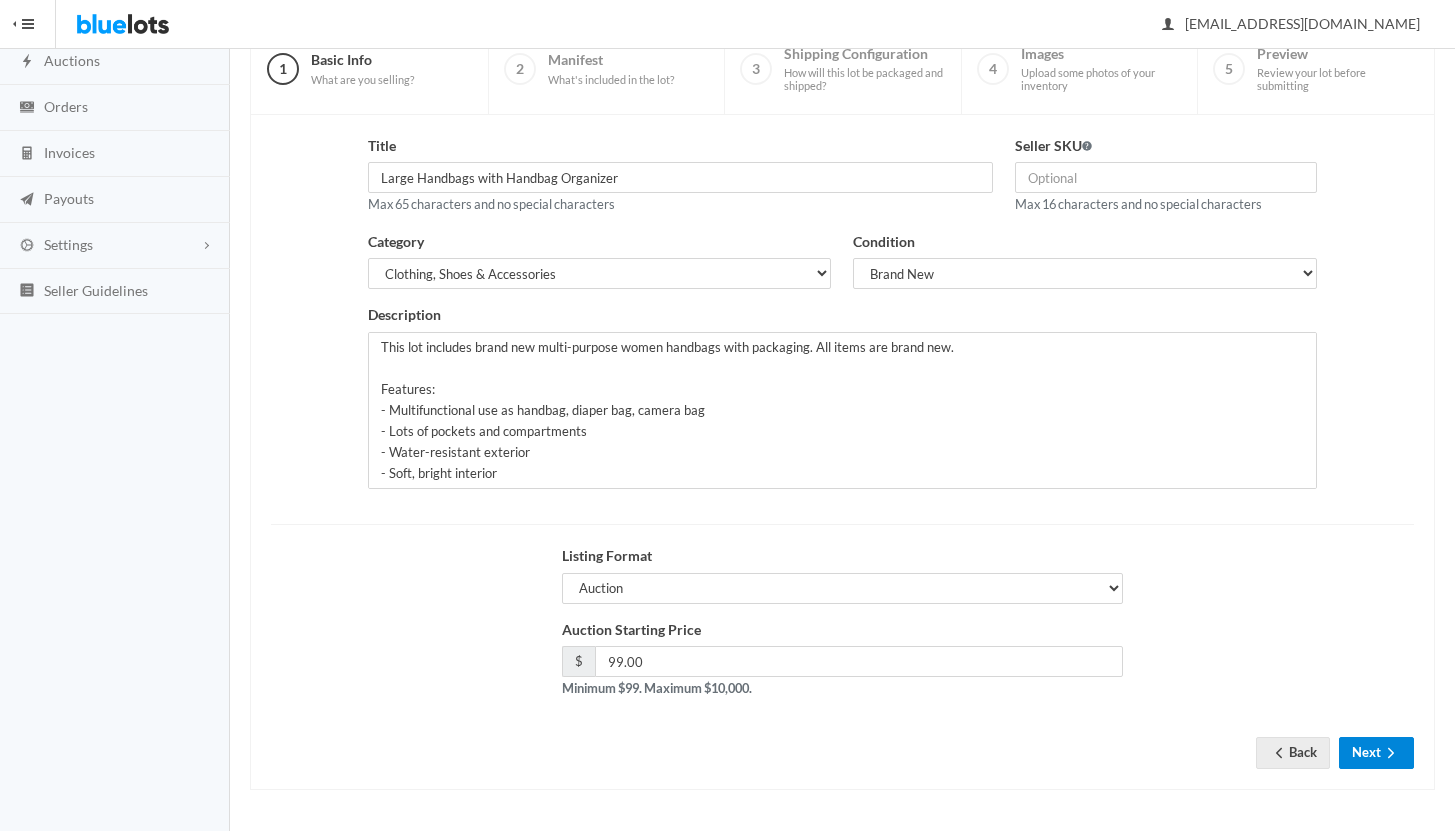 click on "Next" at bounding box center [1376, 752] 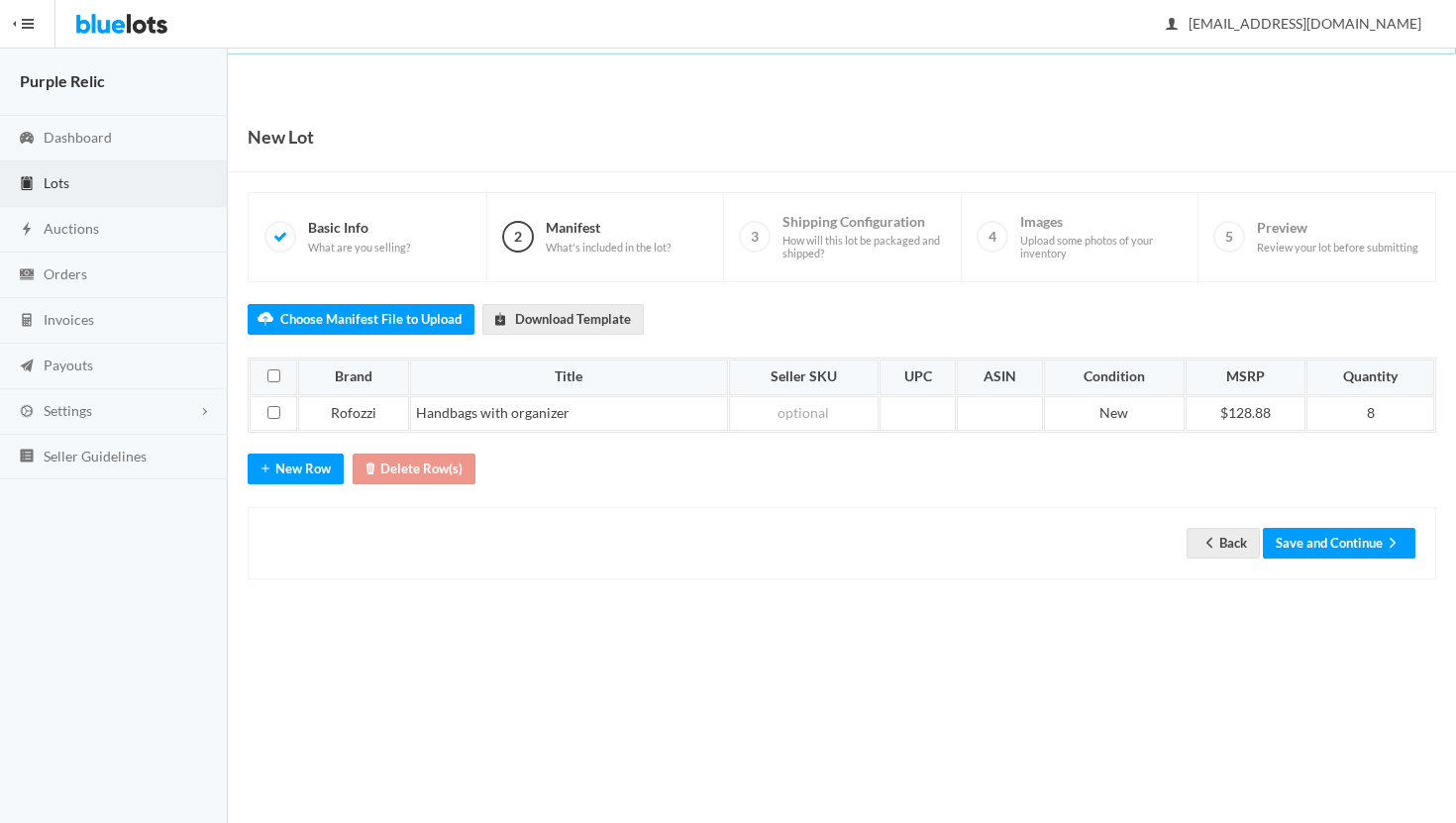 scroll, scrollTop: 0, scrollLeft: 0, axis: both 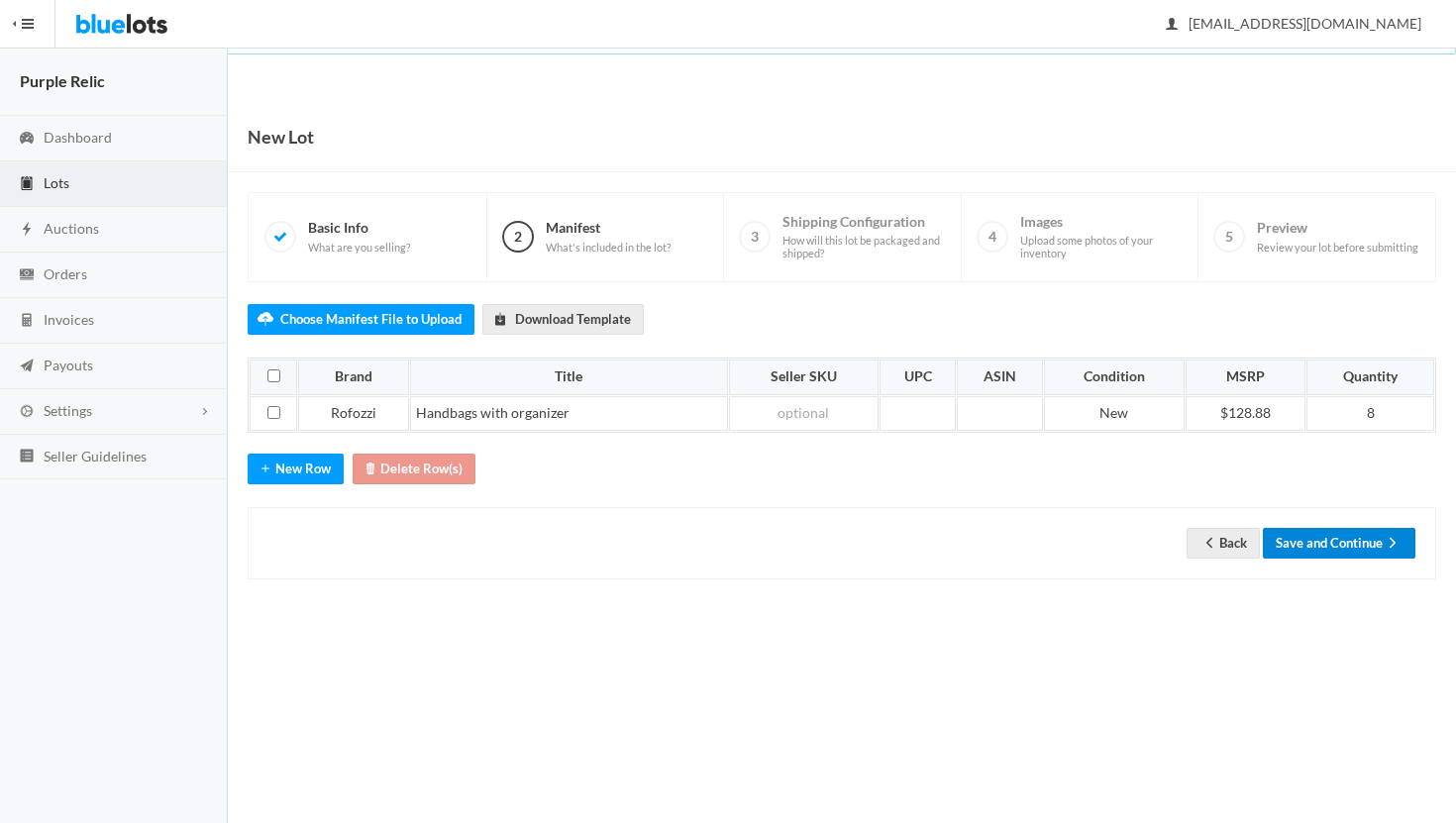 click on "Save and Continue" at bounding box center [1339, 543] 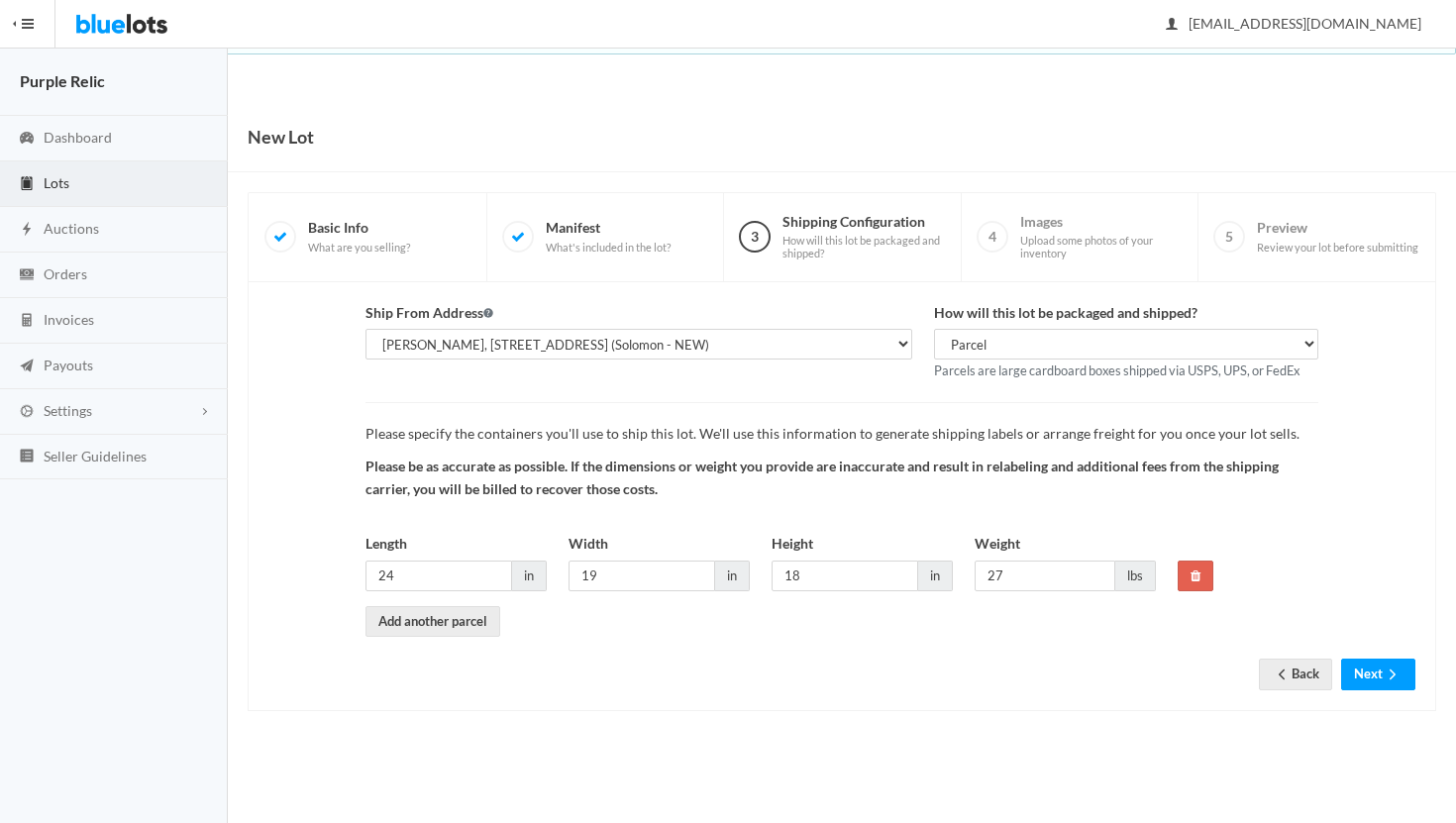 scroll, scrollTop: 0, scrollLeft: 0, axis: both 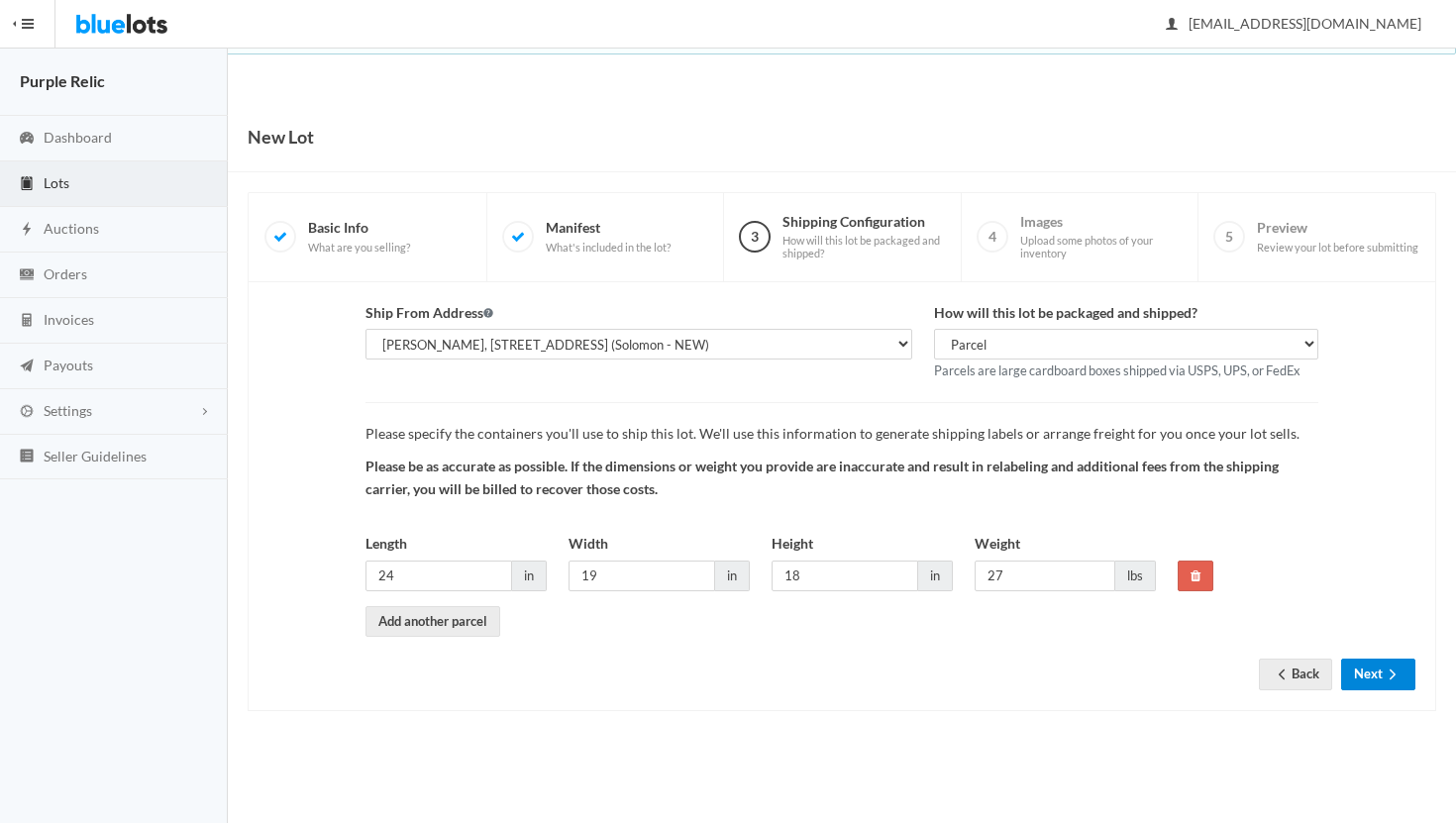 click on "Next" at bounding box center [1378, 673] 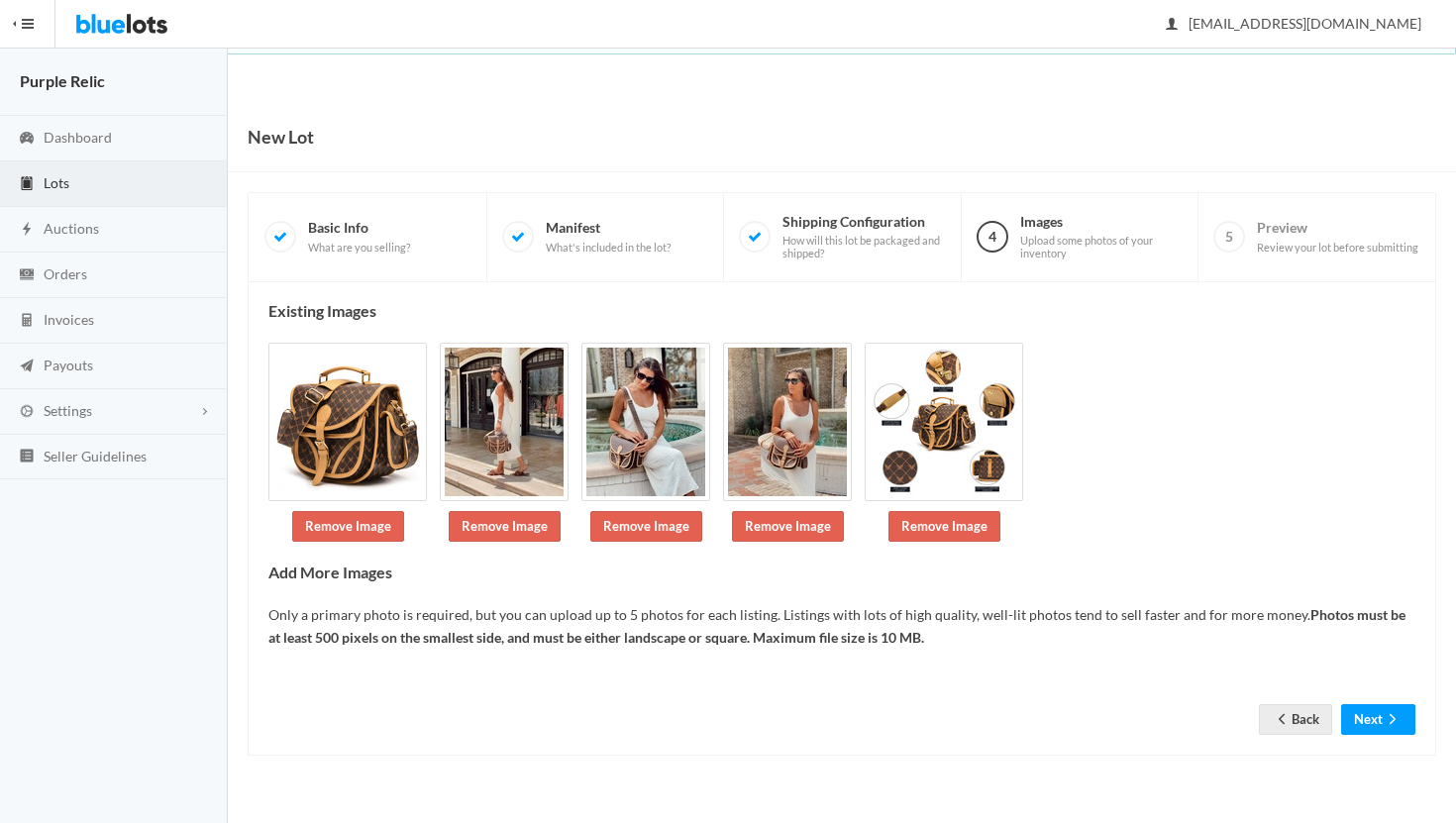 scroll, scrollTop: 0, scrollLeft: 0, axis: both 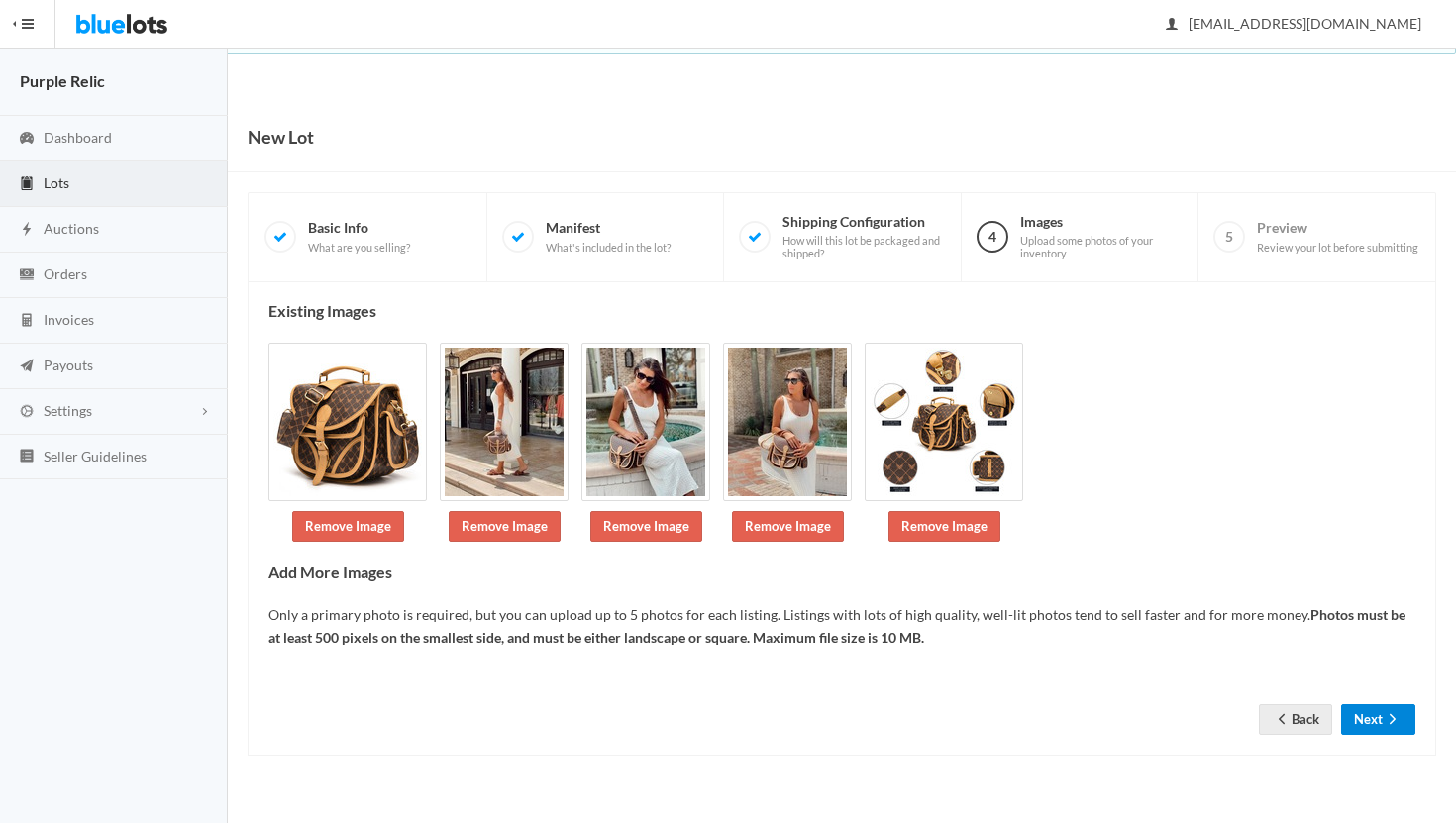 click 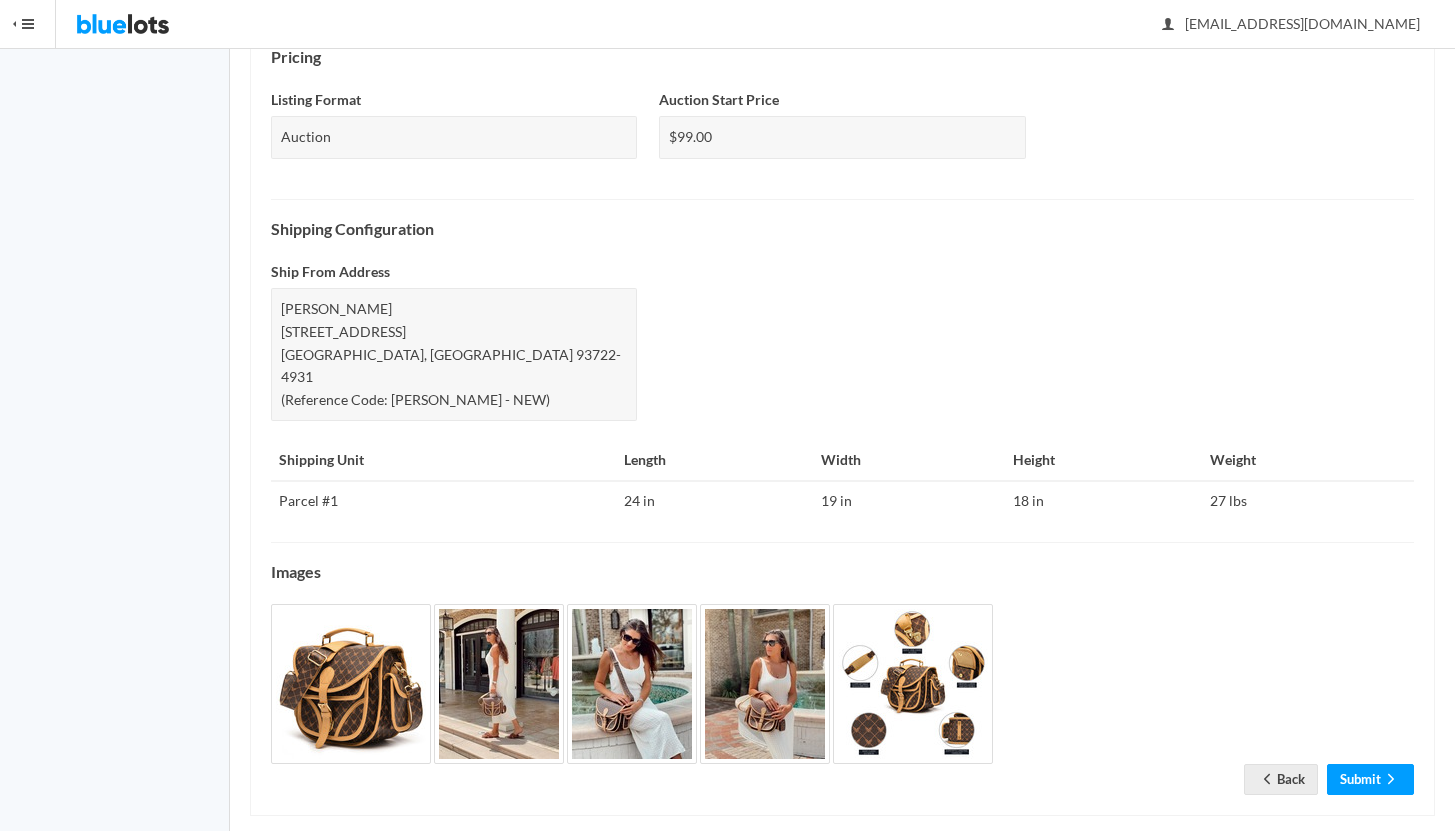 scroll, scrollTop: 692, scrollLeft: 0, axis: vertical 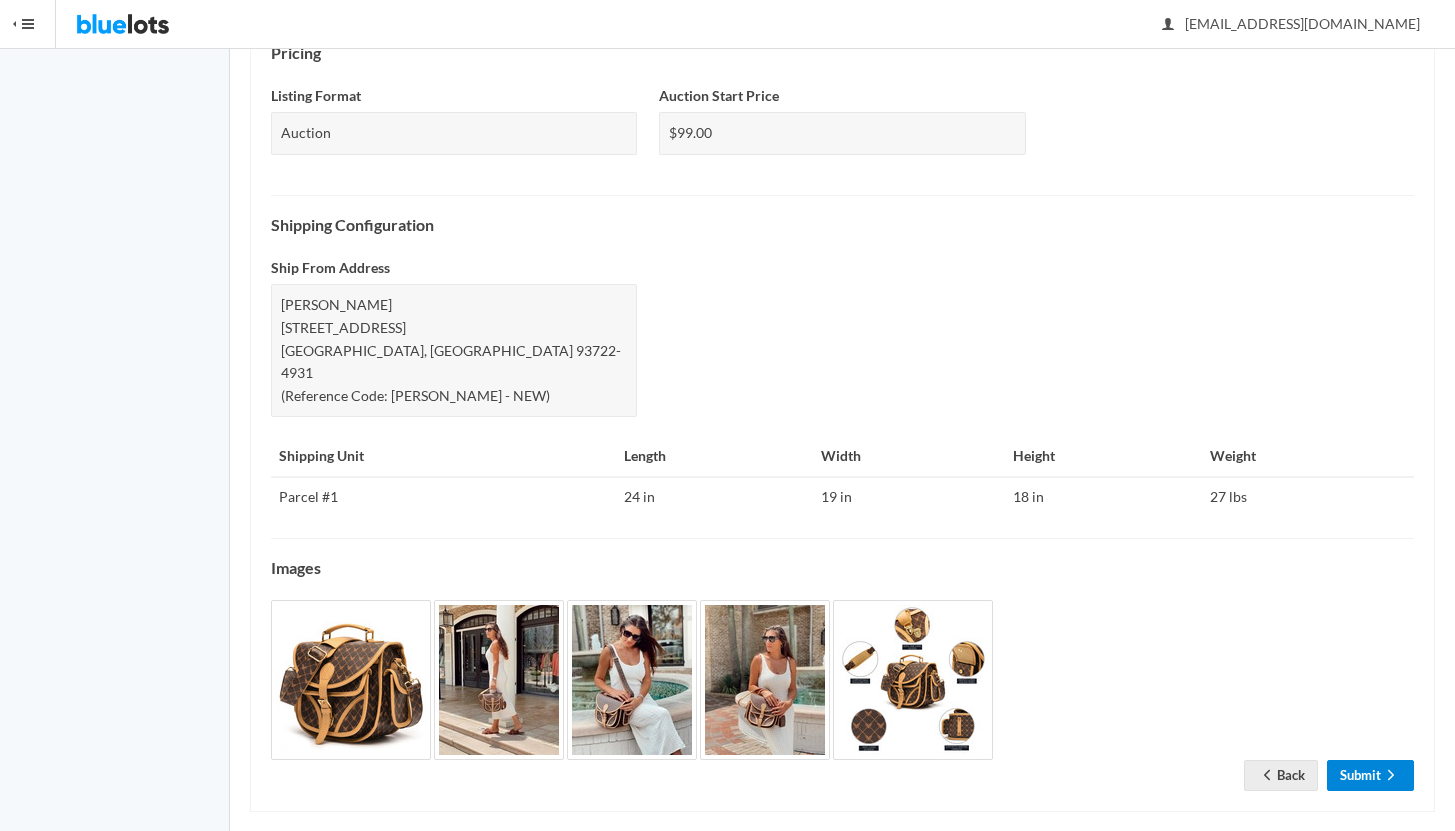 click on "Submit" at bounding box center (1370, 775) 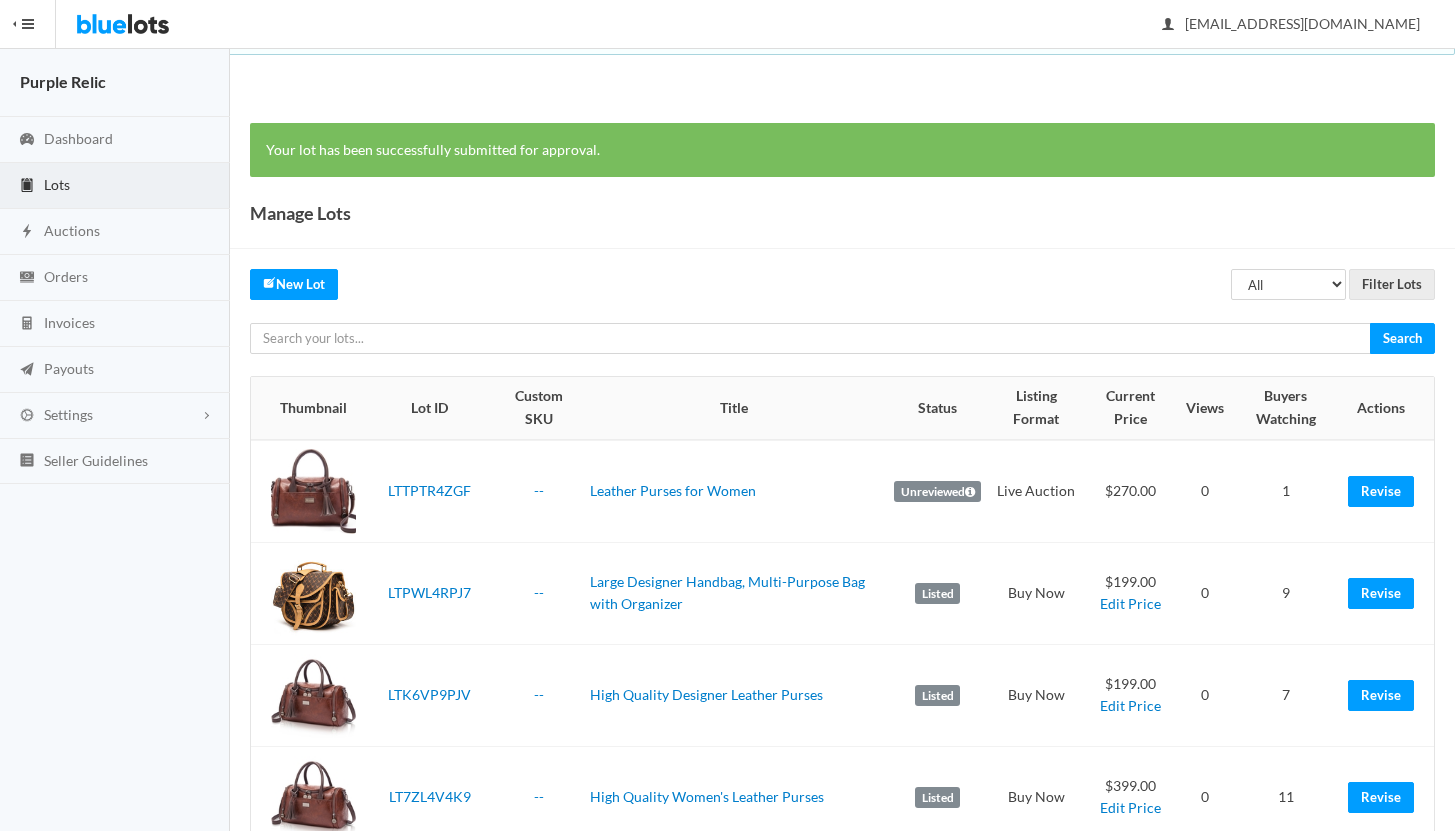 scroll, scrollTop: 0, scrollLeft: 0, axis: both 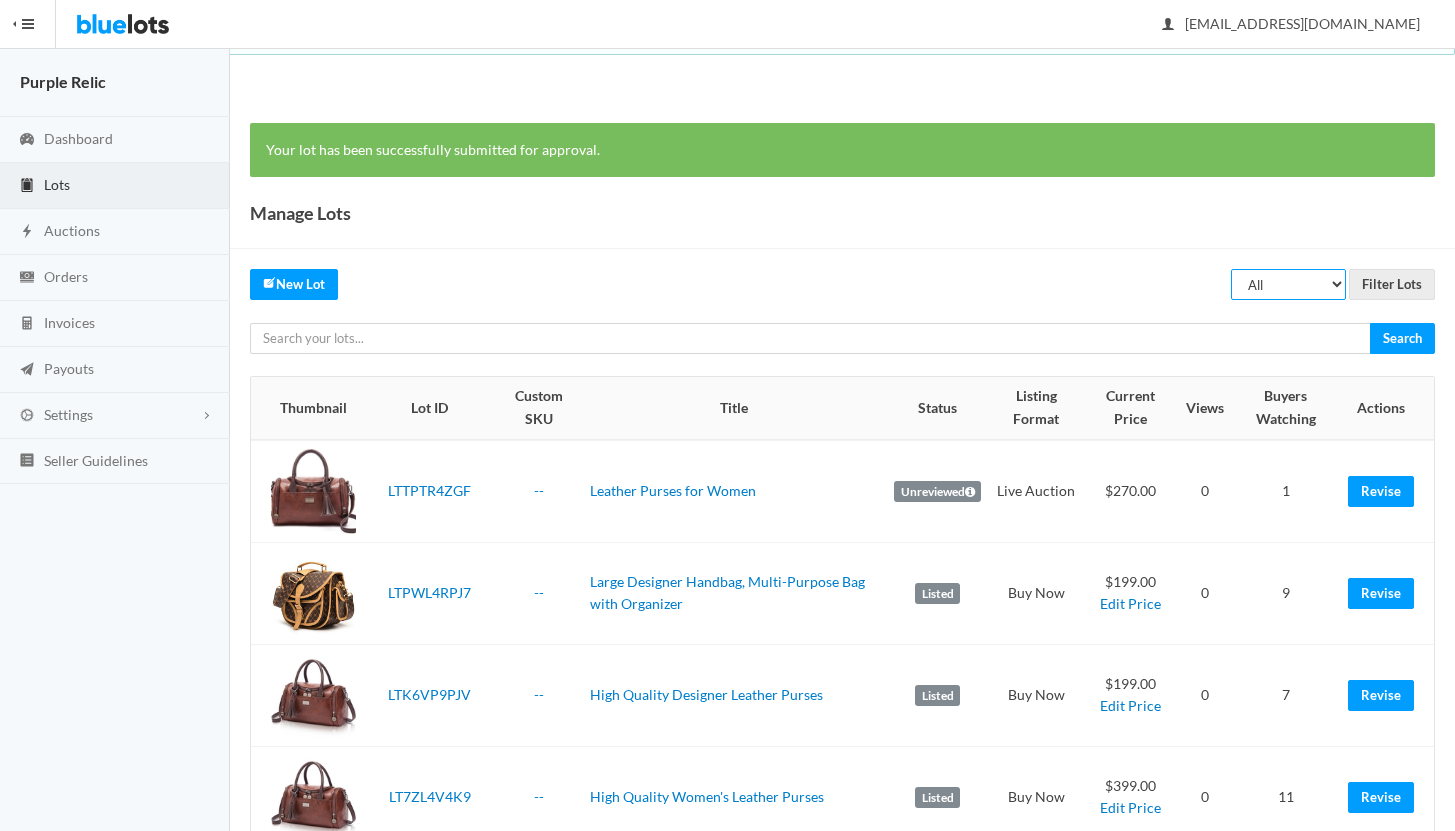 click on "All Draft
Unreviewed
Rejected
Scheduled
Listed
Sold
Ended" at bounding box center [1288, 284] 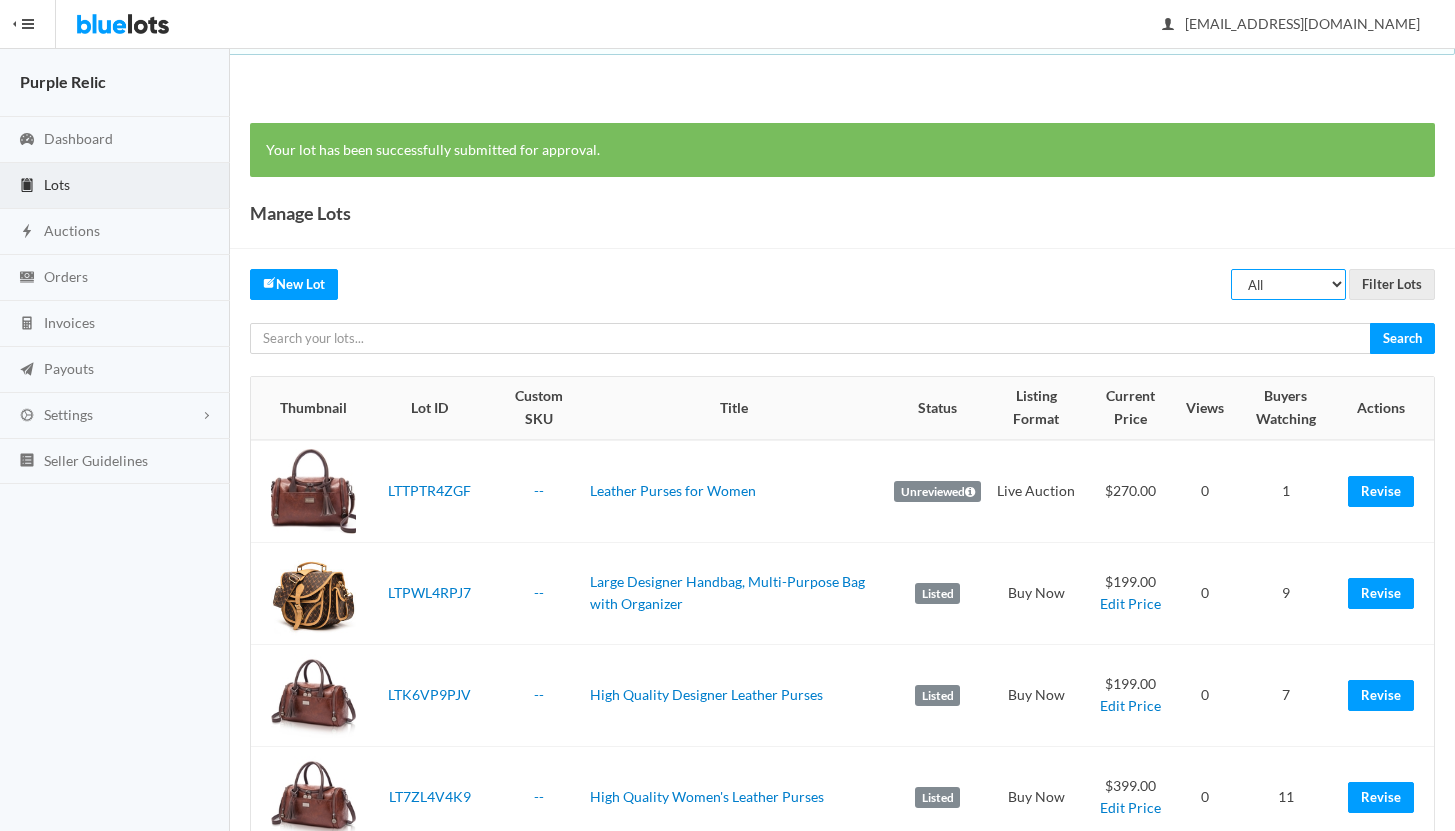 select on "ended" 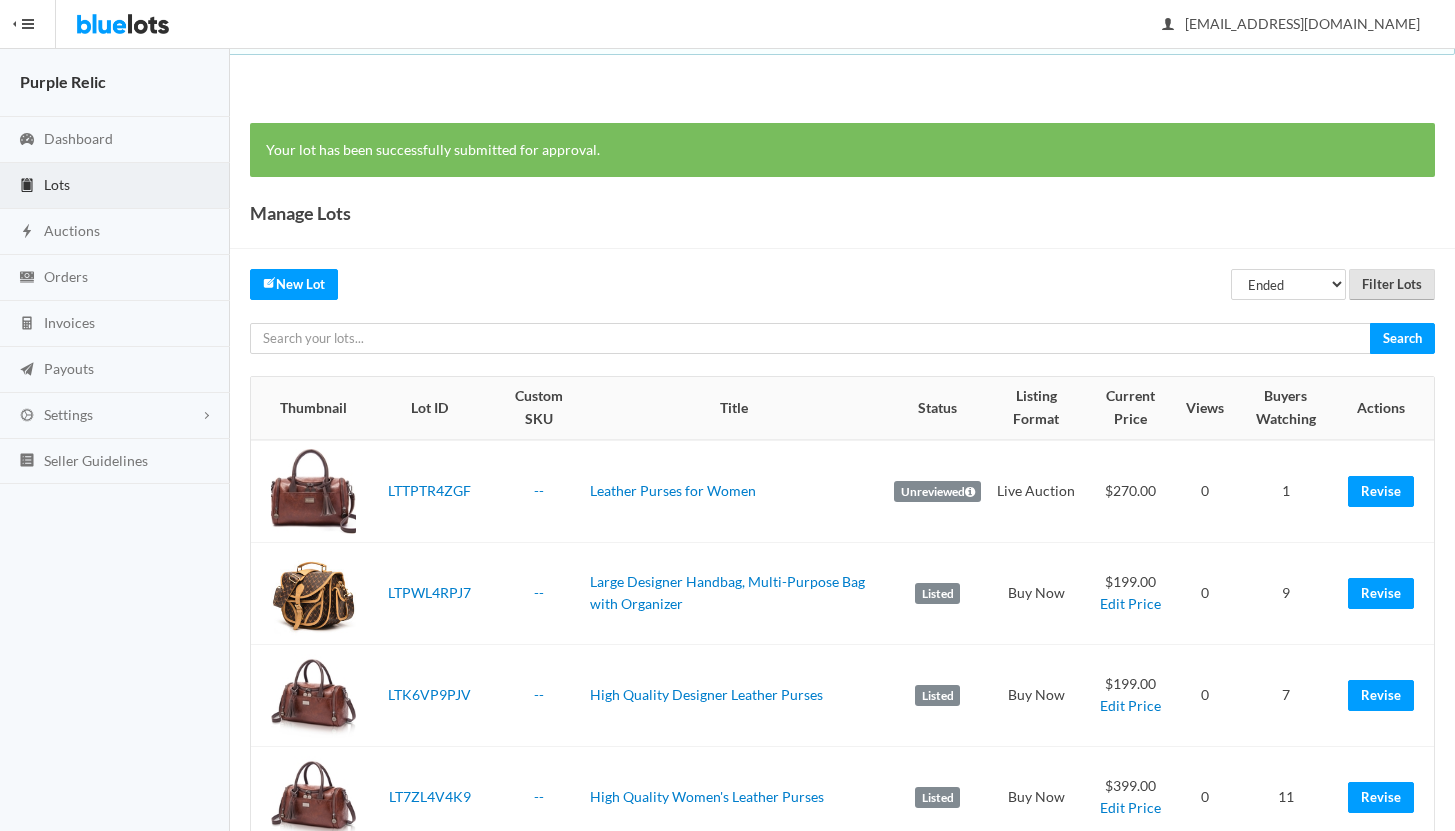 click on "Filter Lots" at bounding box center [1392, 284] 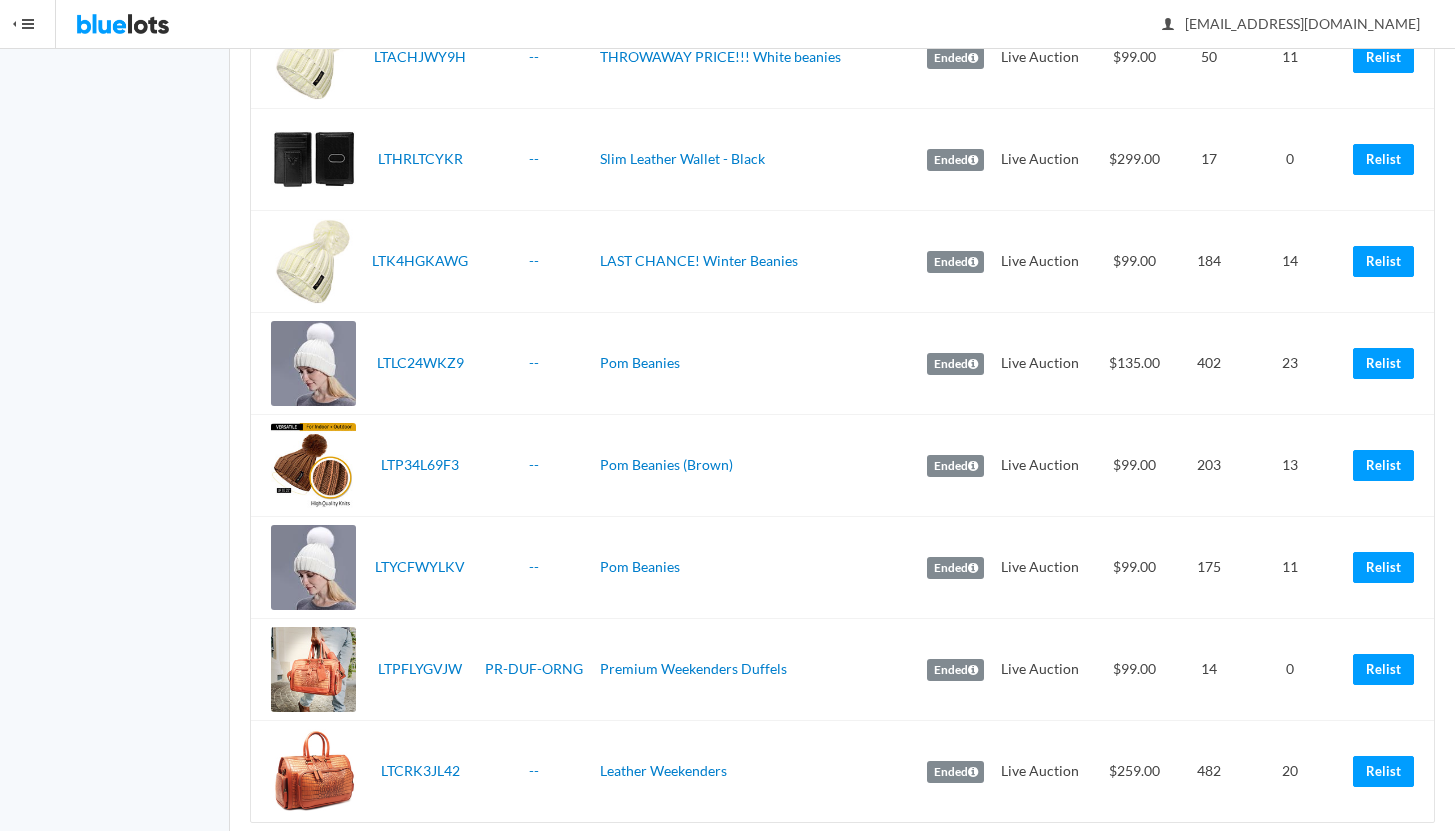 scroll, scrollTop: 3090, scrollLeft: 0, axis: vertical 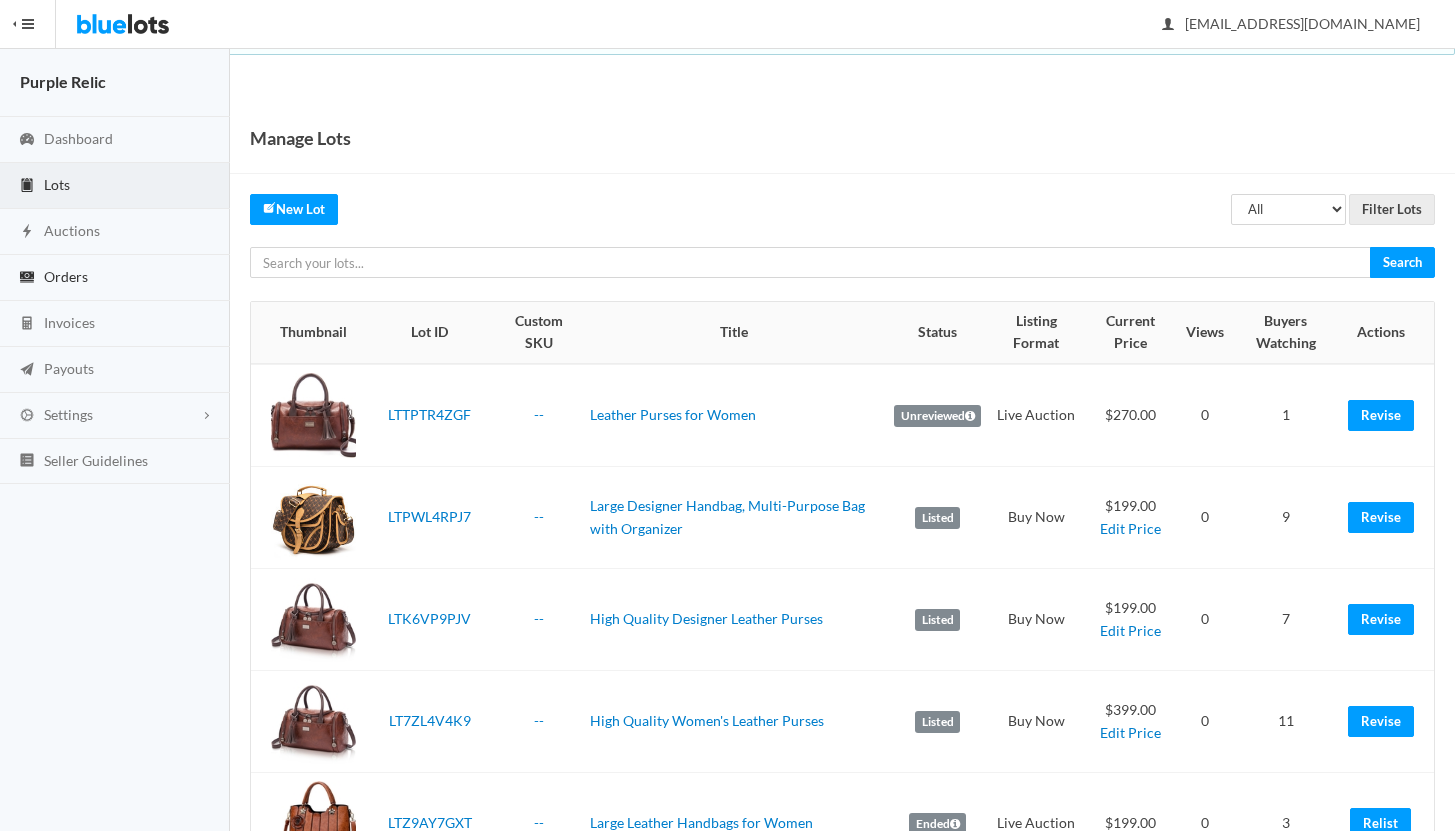 click on "Orders" at bounding box center [66, 276] 